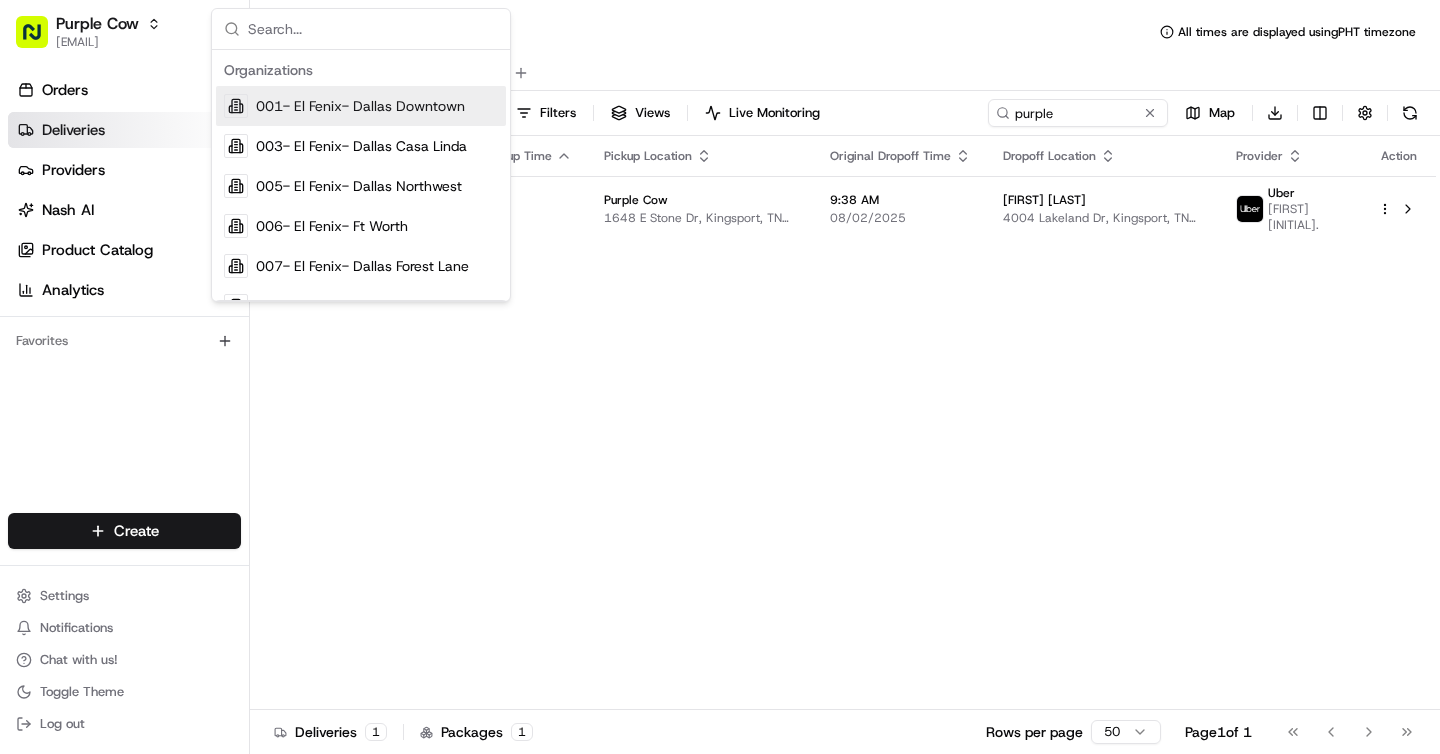 scroll, scrollTop: 0, scrollLeft: 0, axis: both 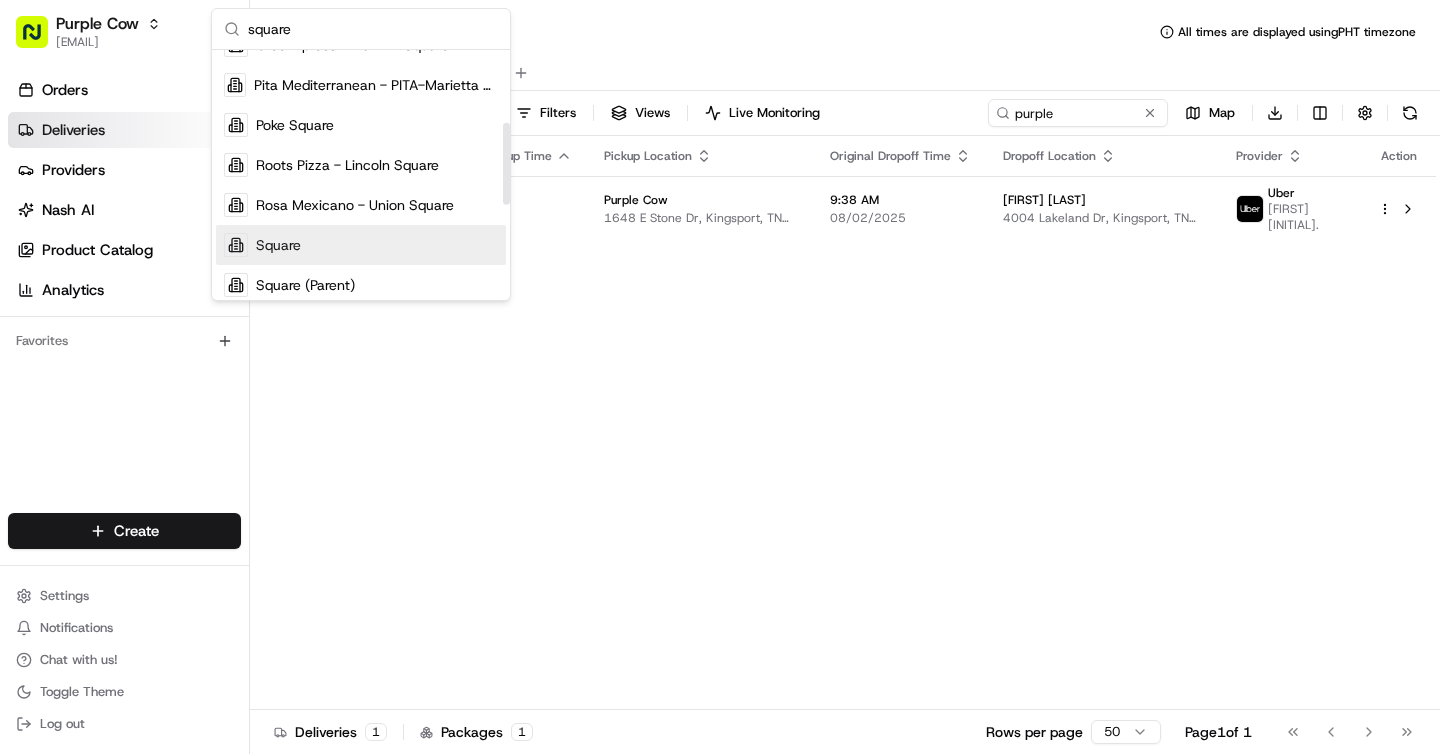 type on "square" 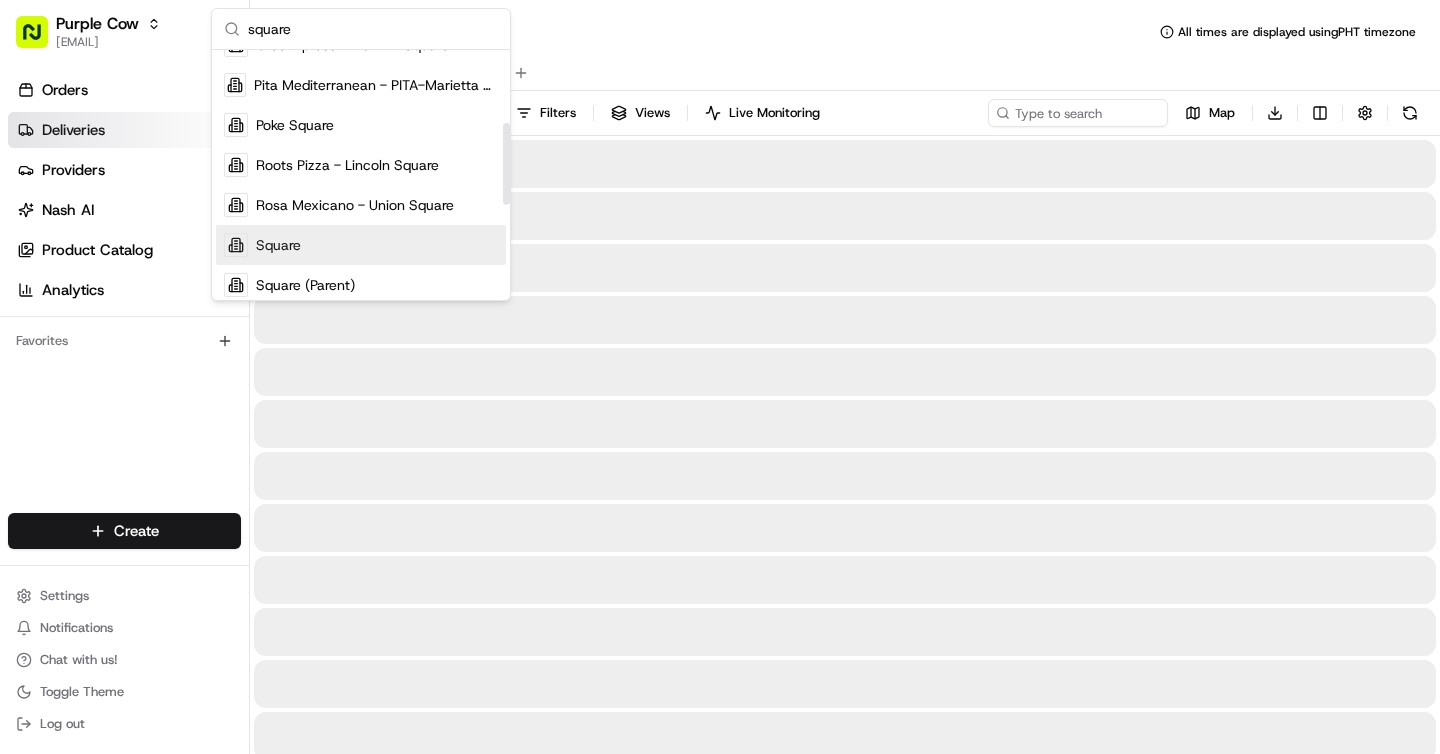 type 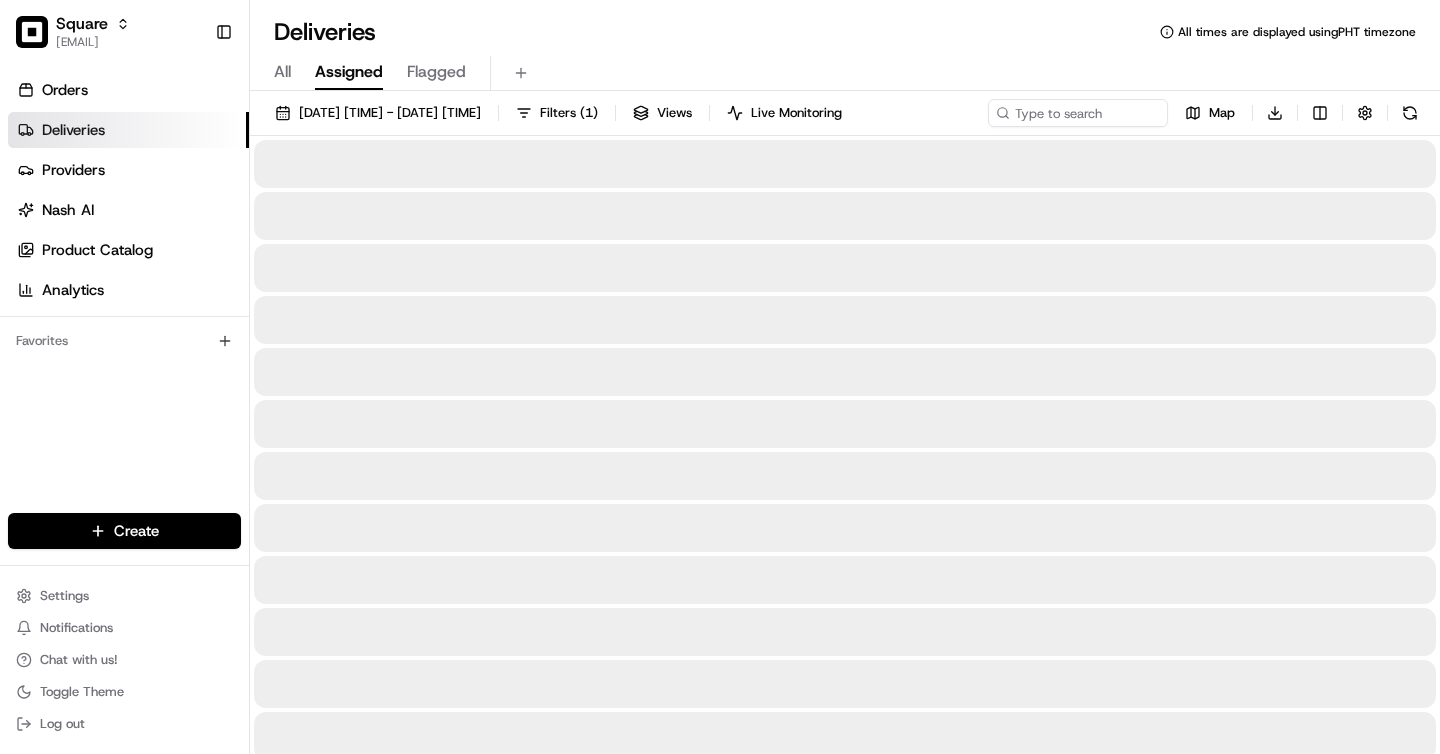 click on "All" at bounding box center (282, 72) 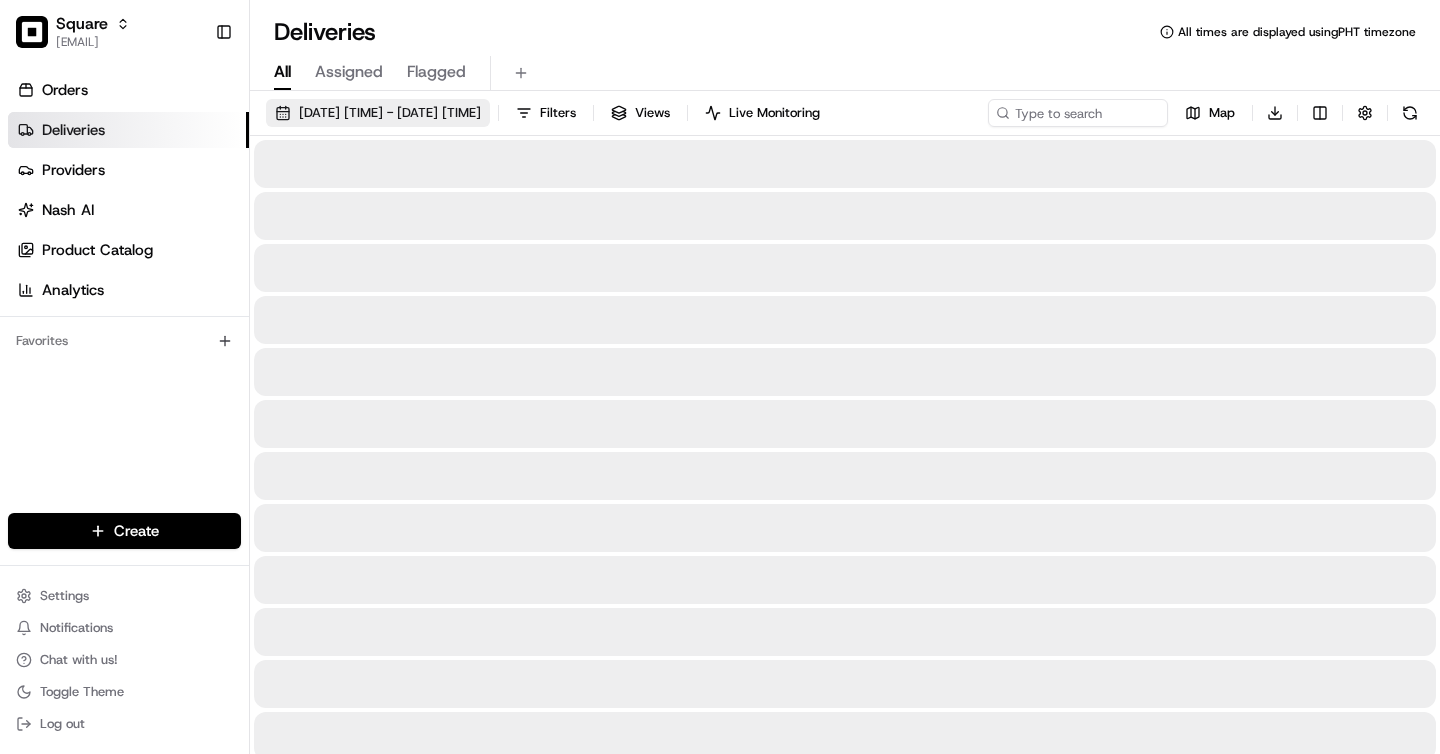 click on "[DATE] [TIME] - [DATE] [TIME]" at bounding box center (390, 113) 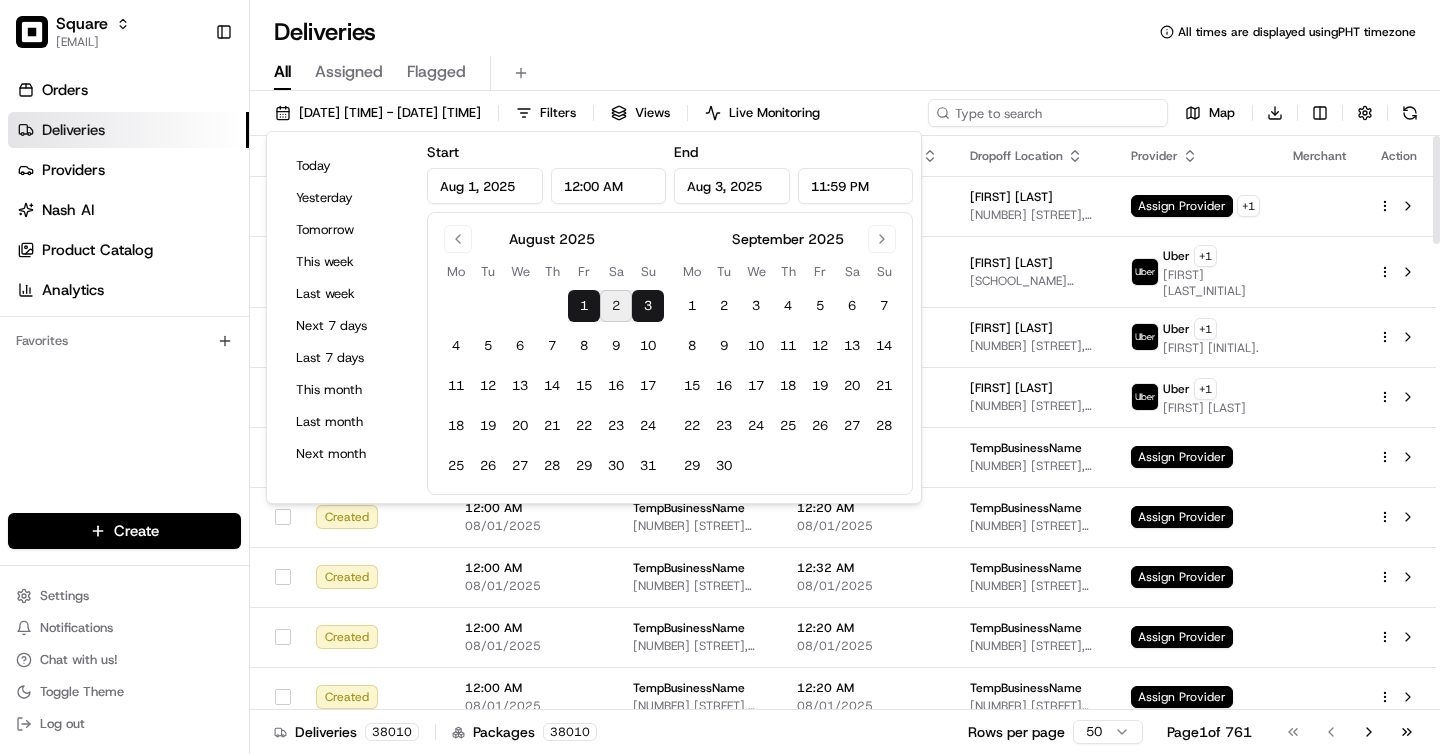 click at bounding box center (1048, 113) 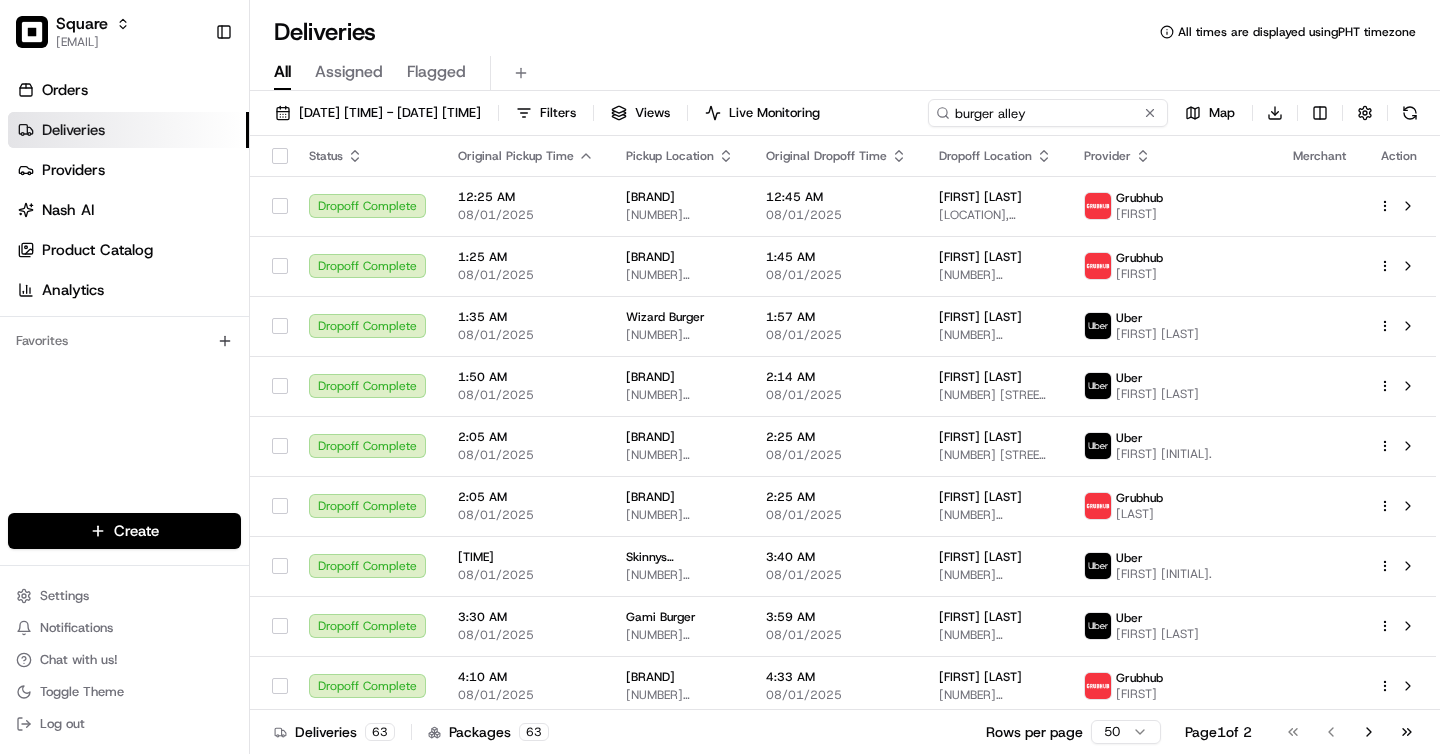type on "burger alley" 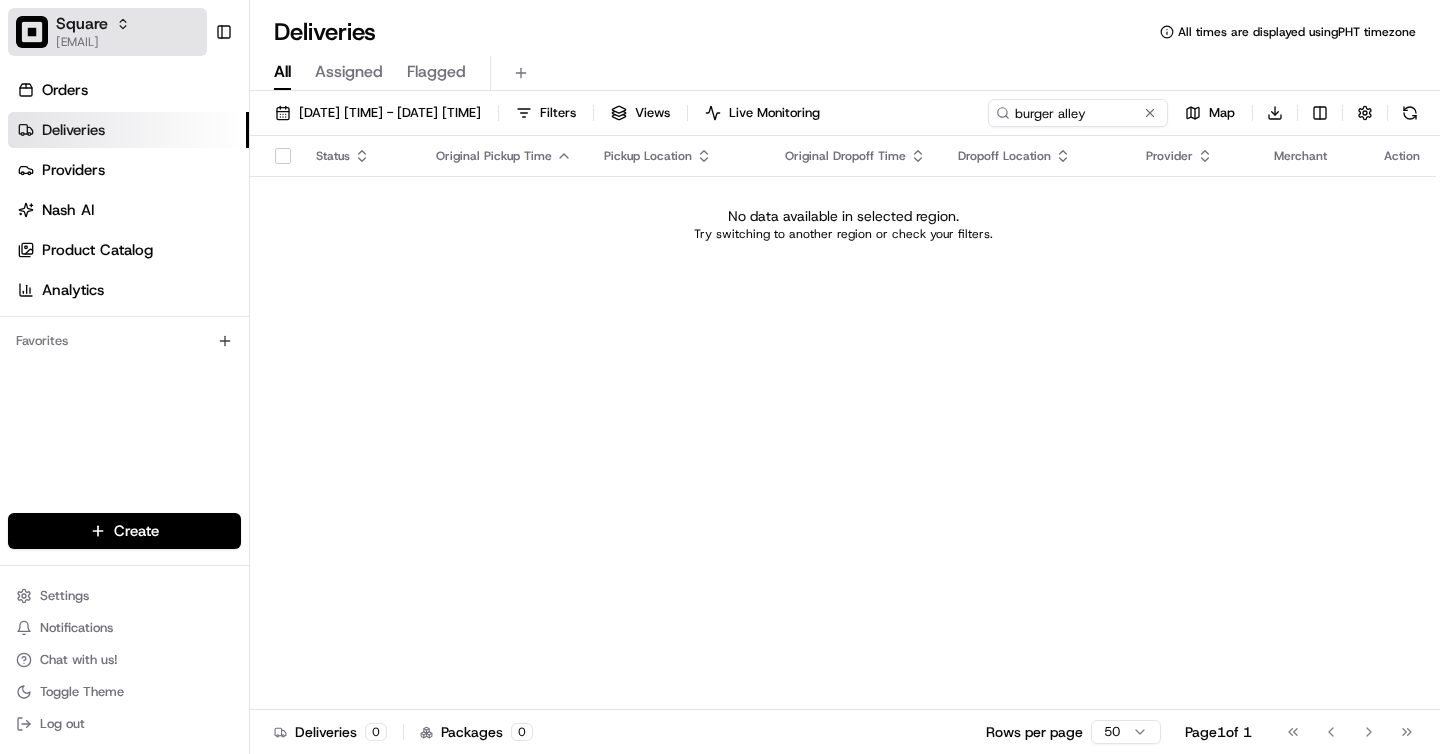 click on "[EMAIL]" at bounding box center [93, 42] 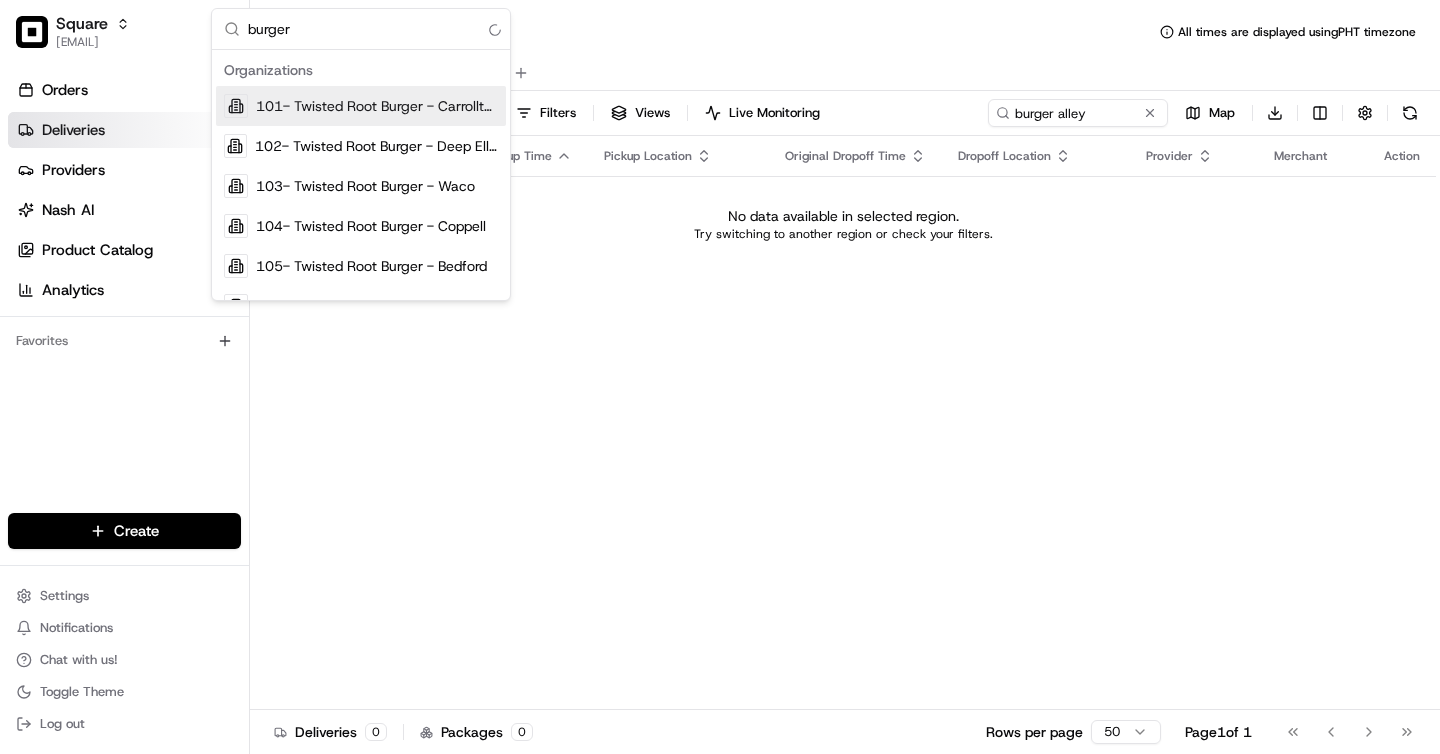 type on "burger a" 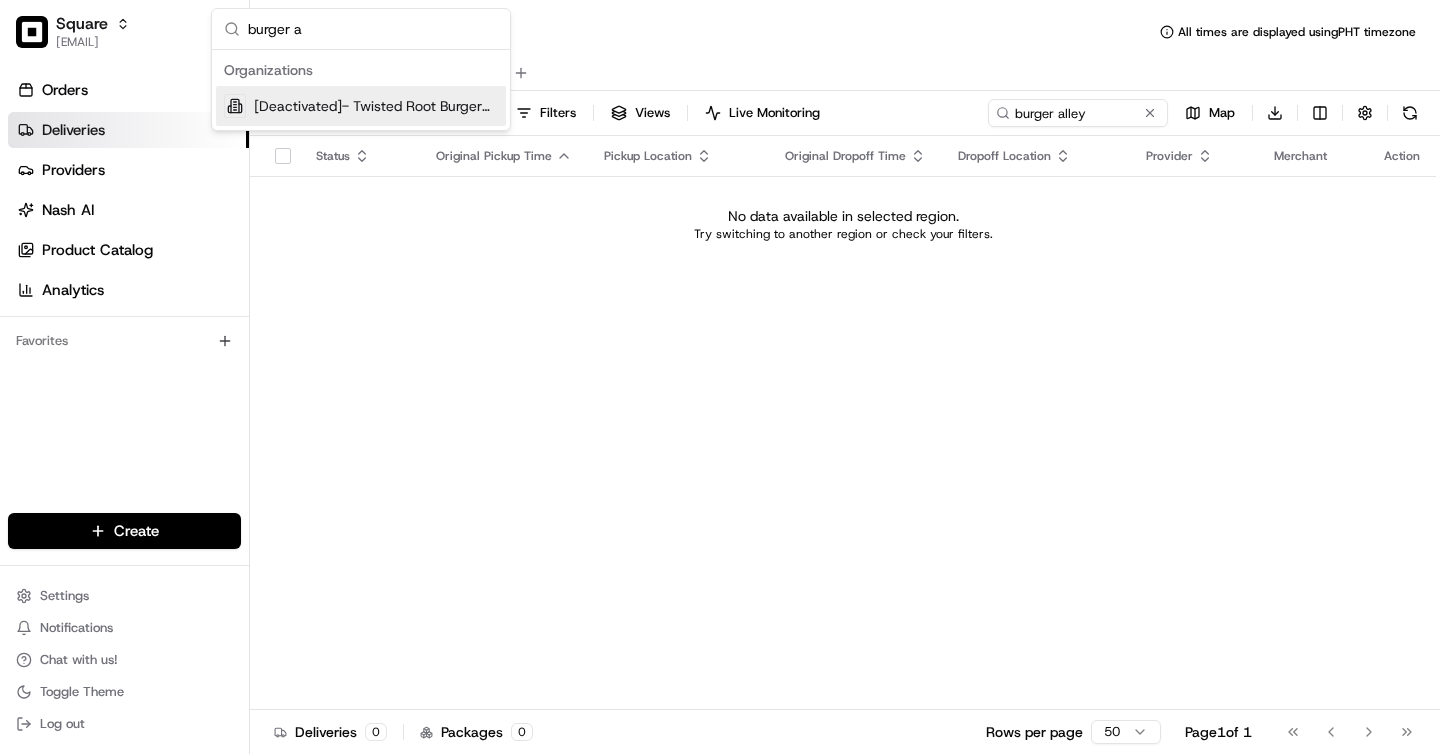 type 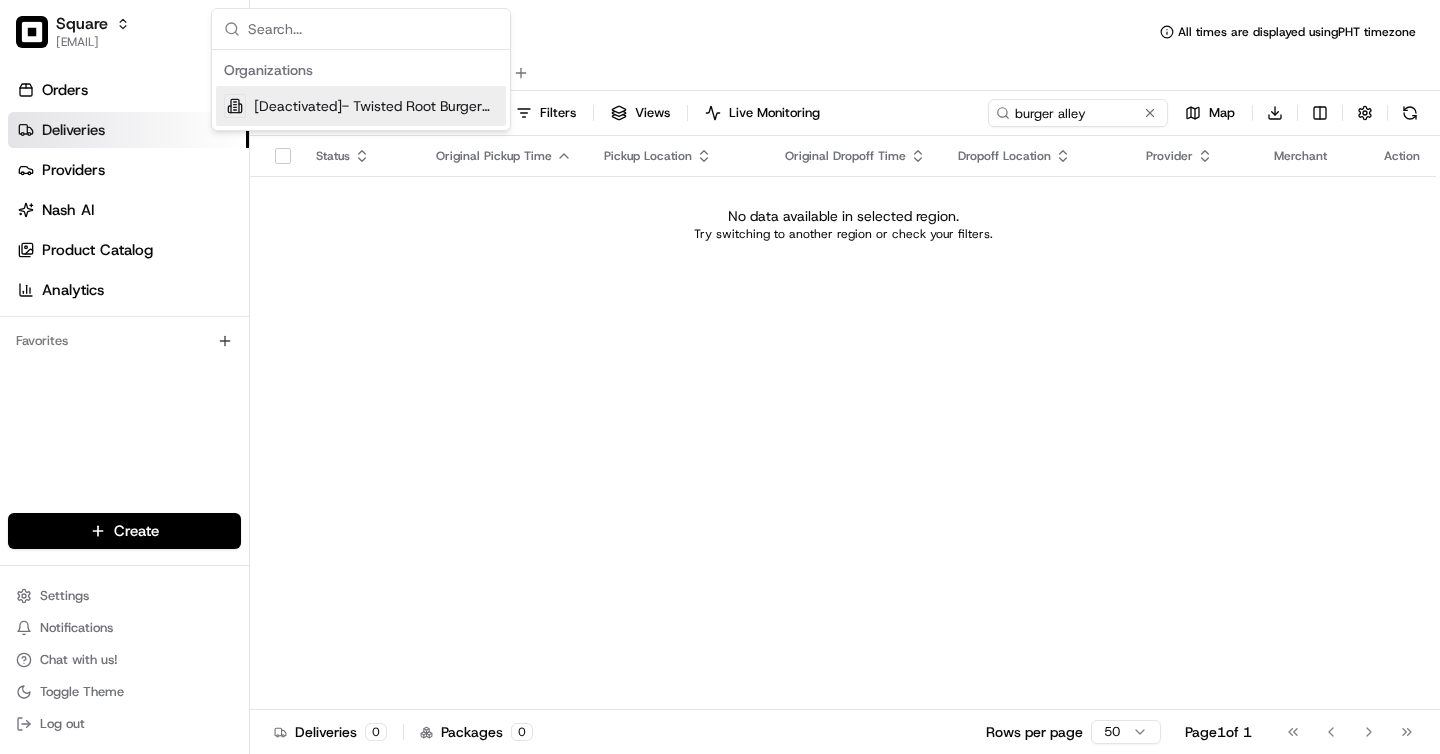 click on "Status Original Pickup Time Pickup Location Original Dropoff Time Dropoff Location Provider Merchant Action No data available in selected region. Try switching to another region or check your filters." at bounding box center (843, 423) 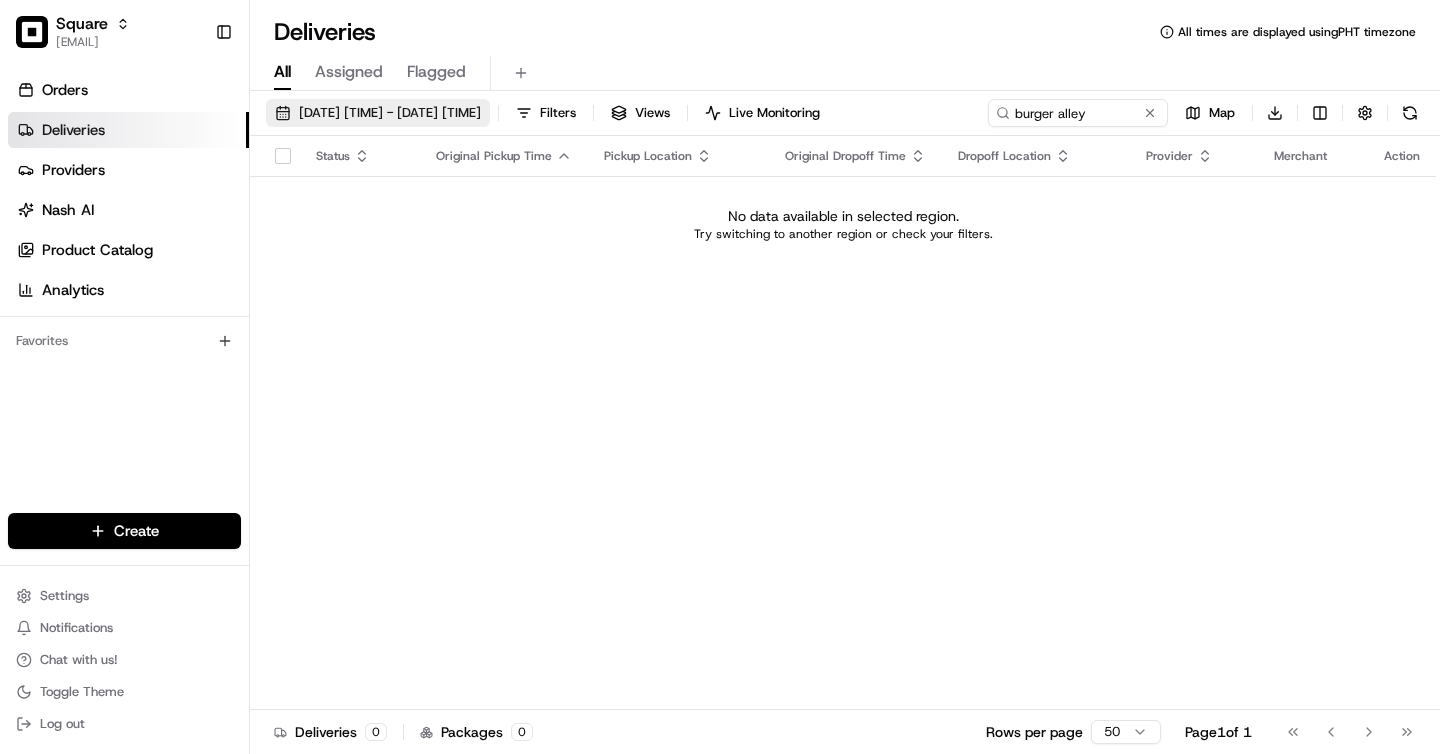 click on "[DATE] [TIME] - [DATE] [TIME]" at bounding box center (378, 113) 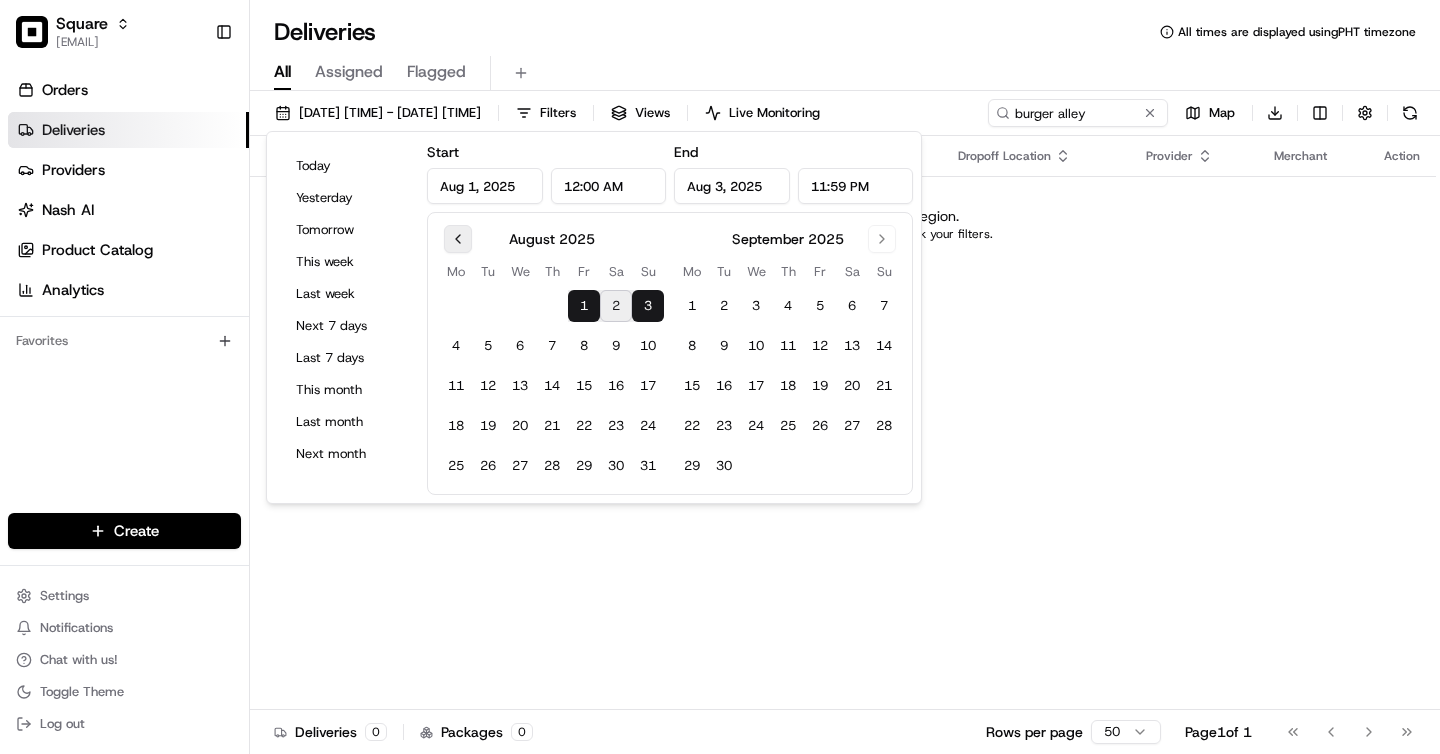 click at bounding box center [458, 239] 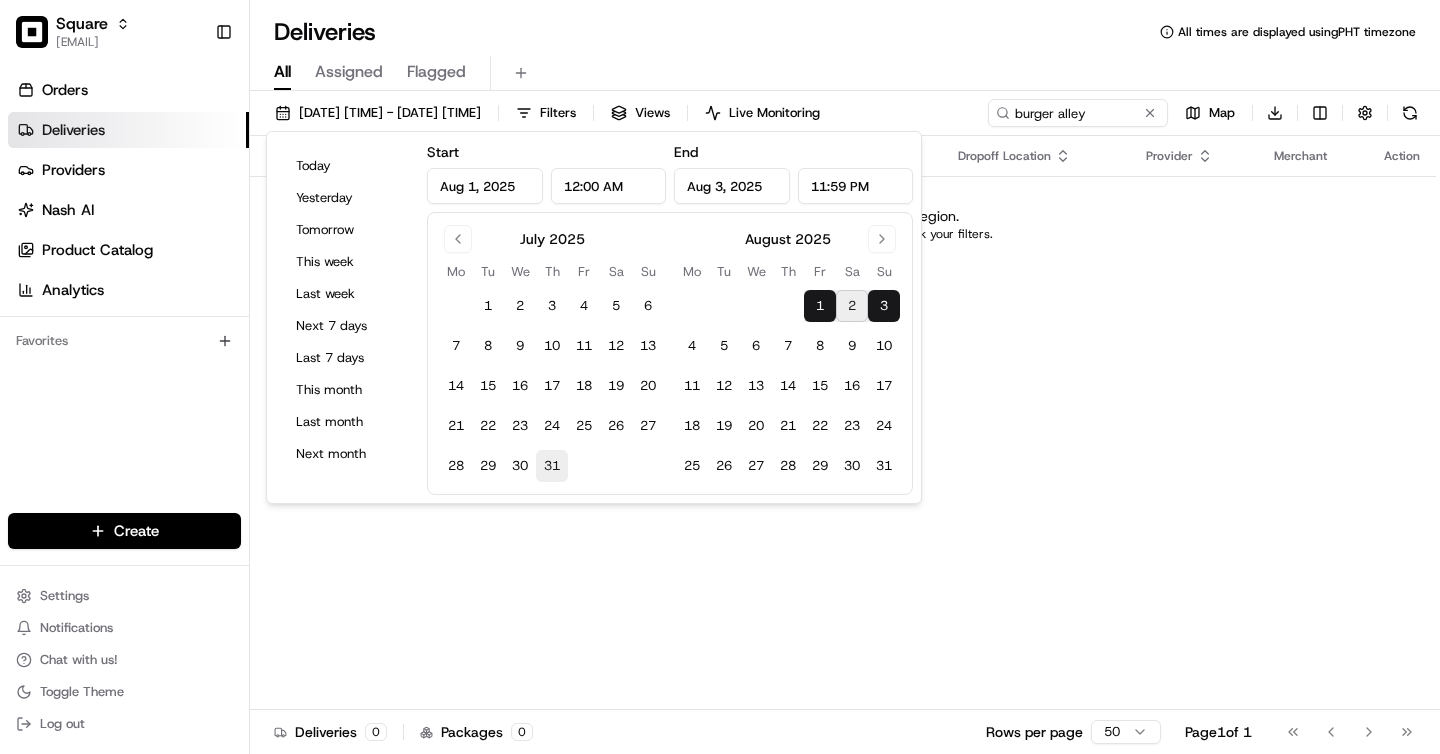 click on "31" at bounding box center [552, 466] 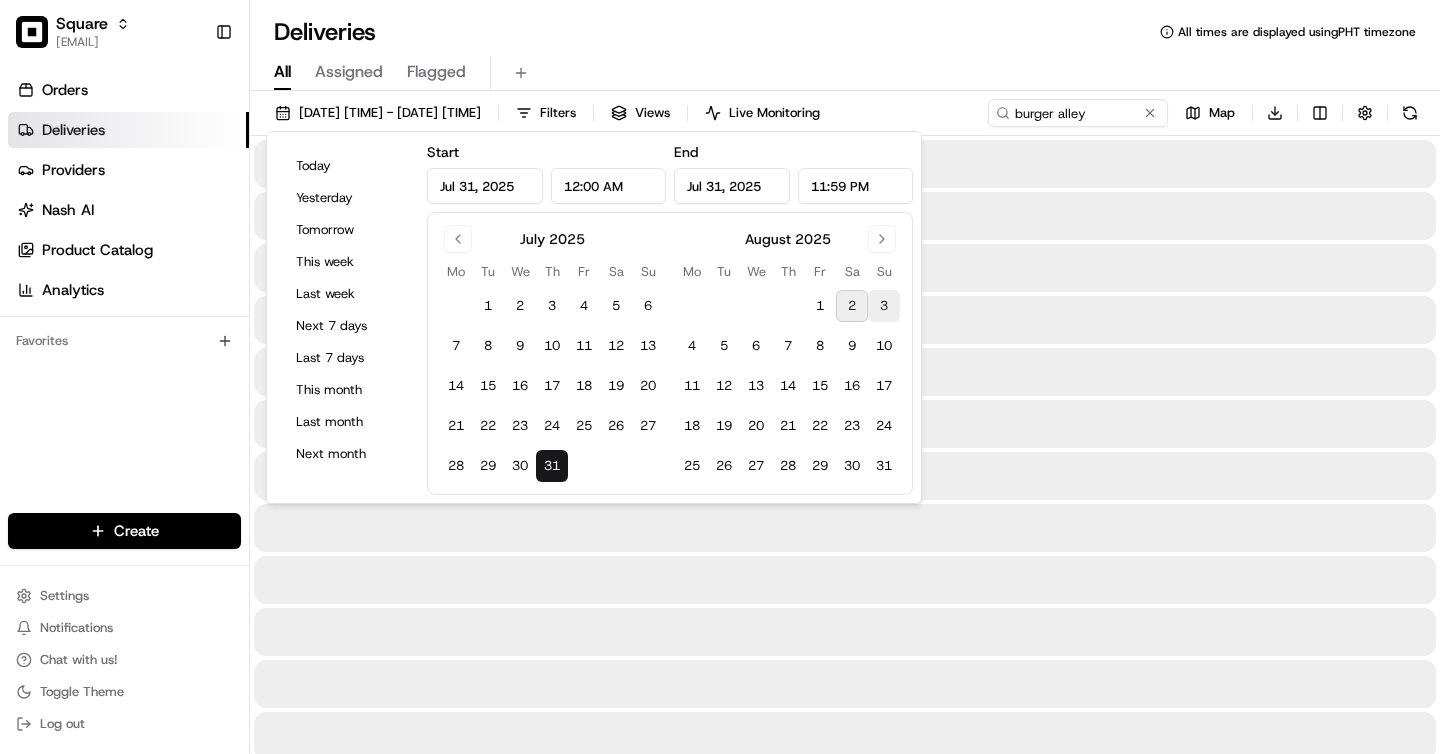 click on "3" at bounding box center [884, 306] 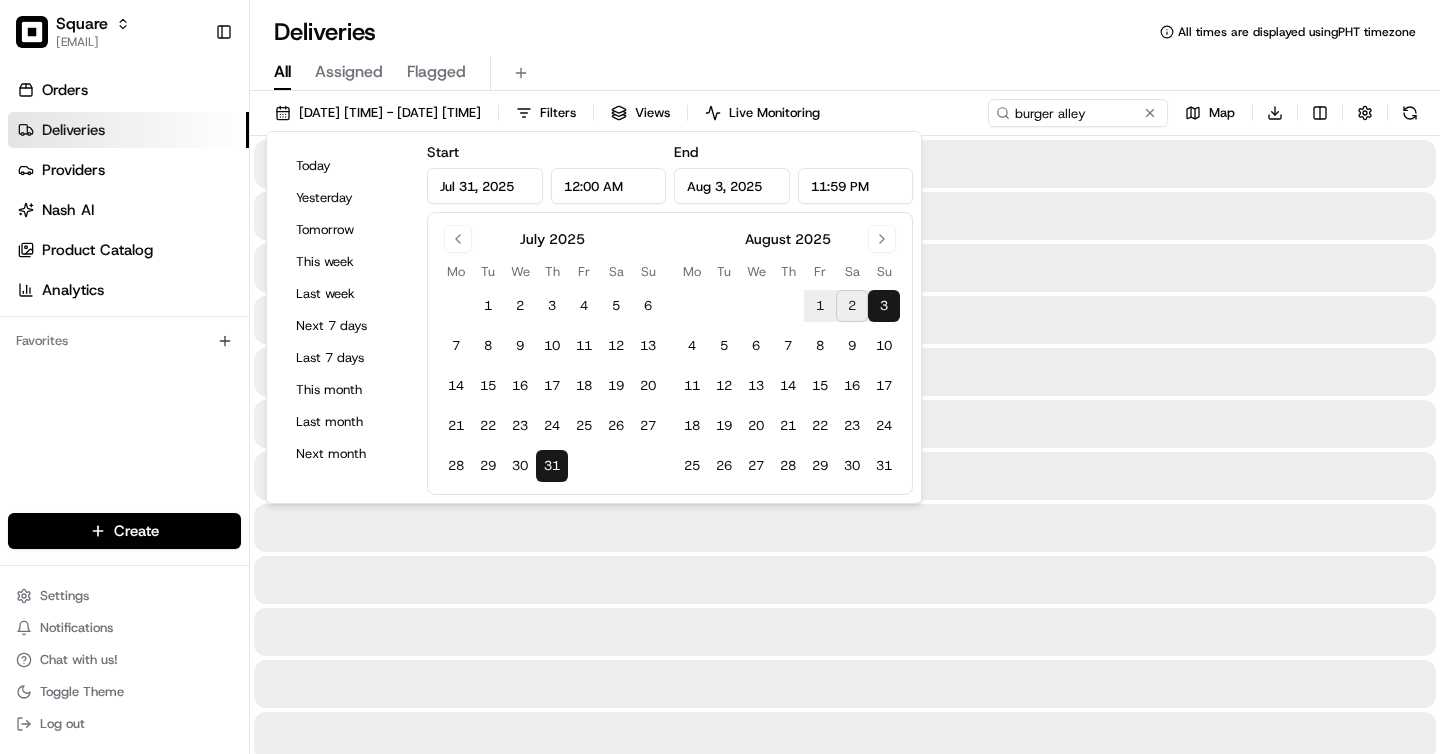 click on "All times are displayed using [TIMEZONE] timezone" at bounding box center [845, 32] 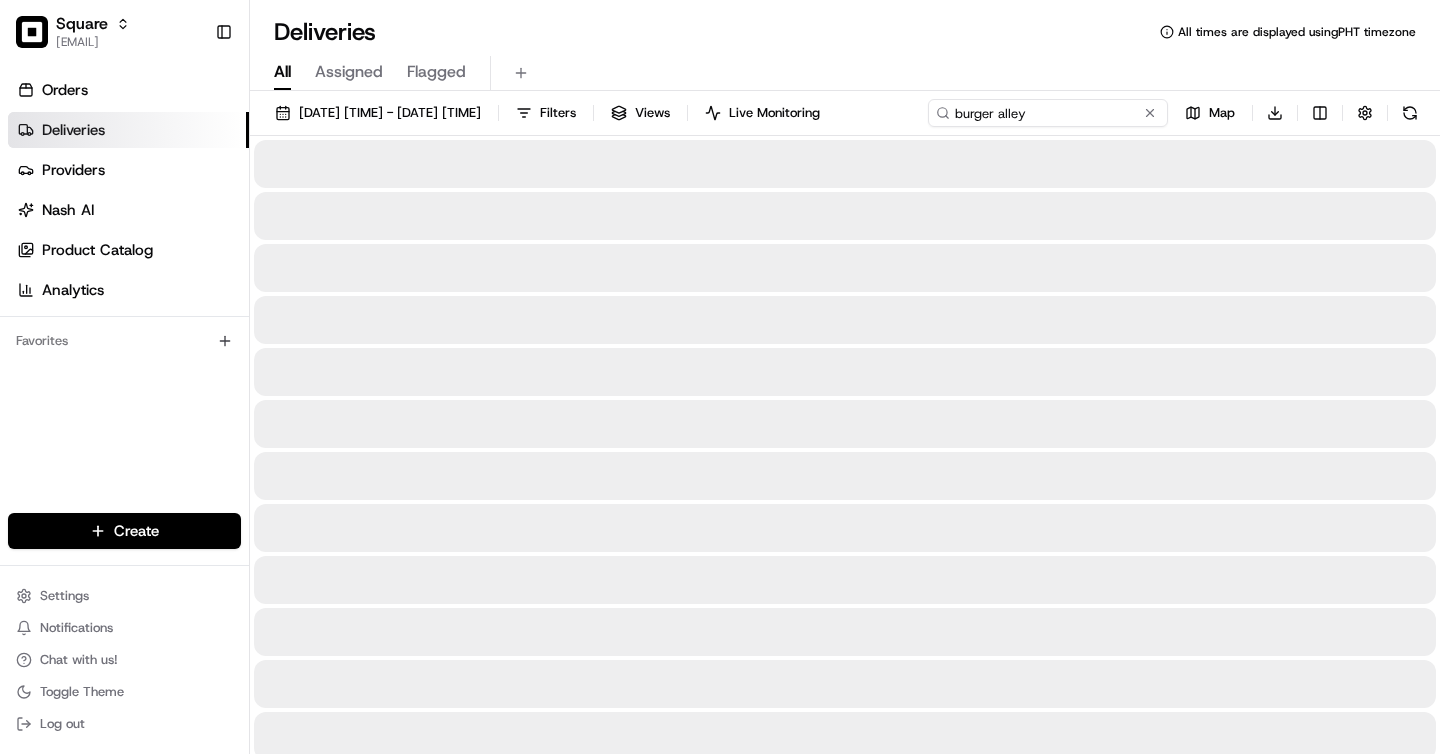 click on "burger alley" at bounding box center (1048, 113) 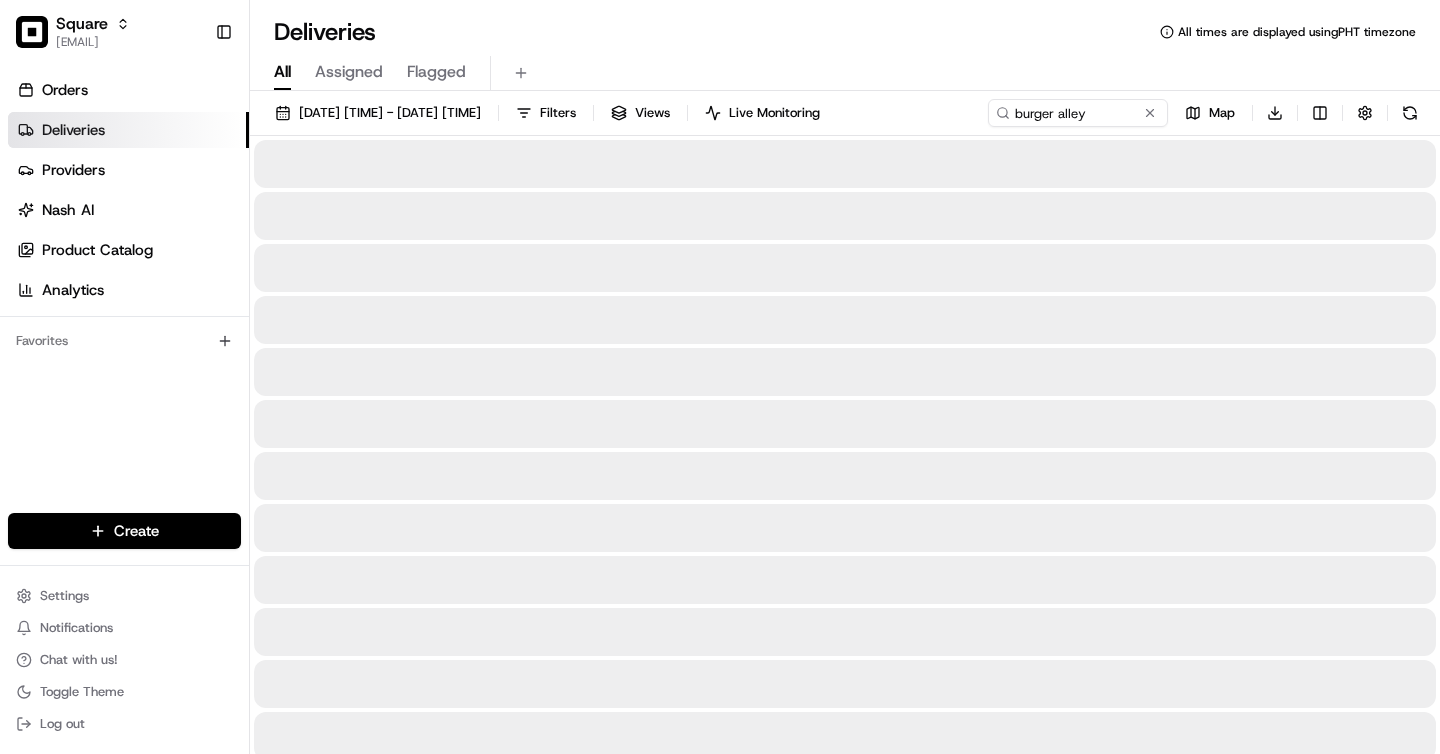 click on "[DATE] [TIME] - [DATE] [TIME] Filters Views Live Monitoring burger alley Map Download" at bounding box center [845, 117] 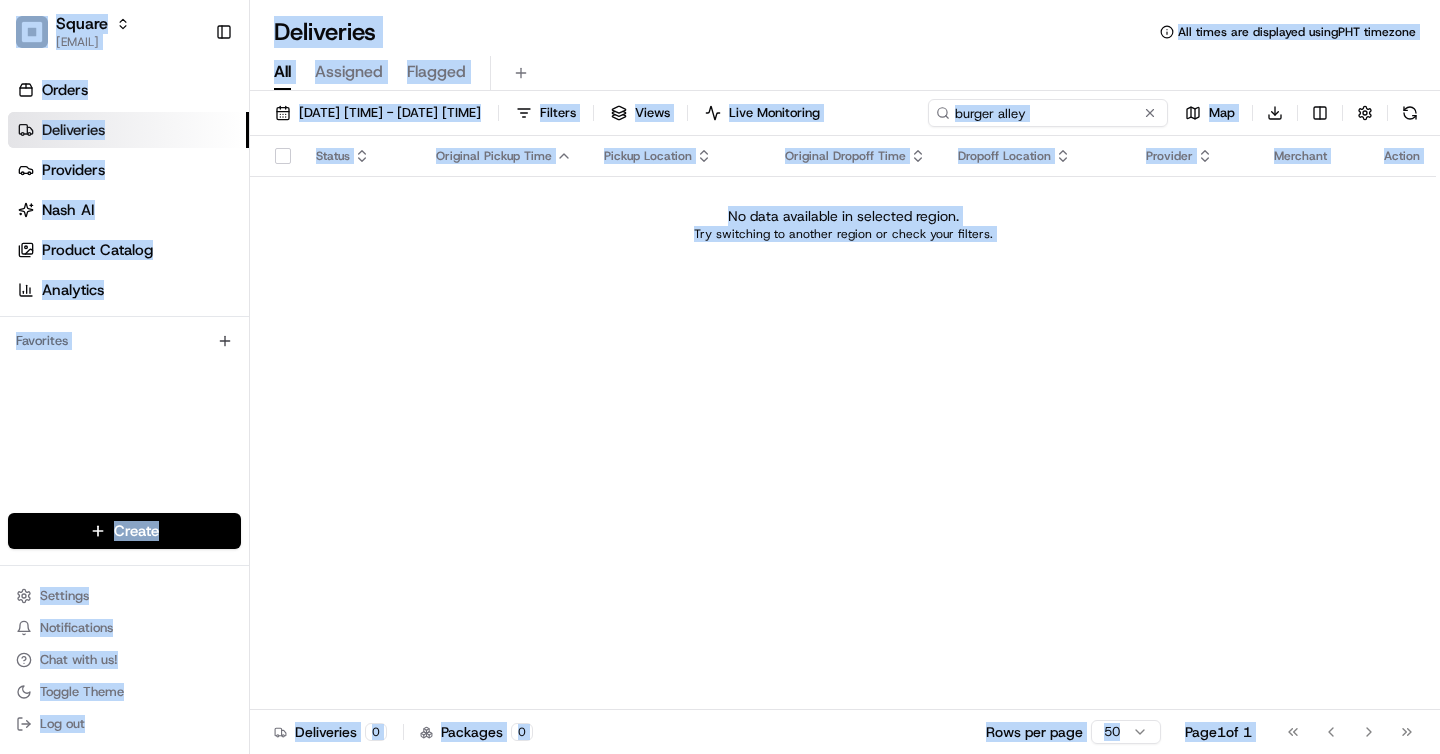 click on "burger alley" at bounding box center [1048, 113] 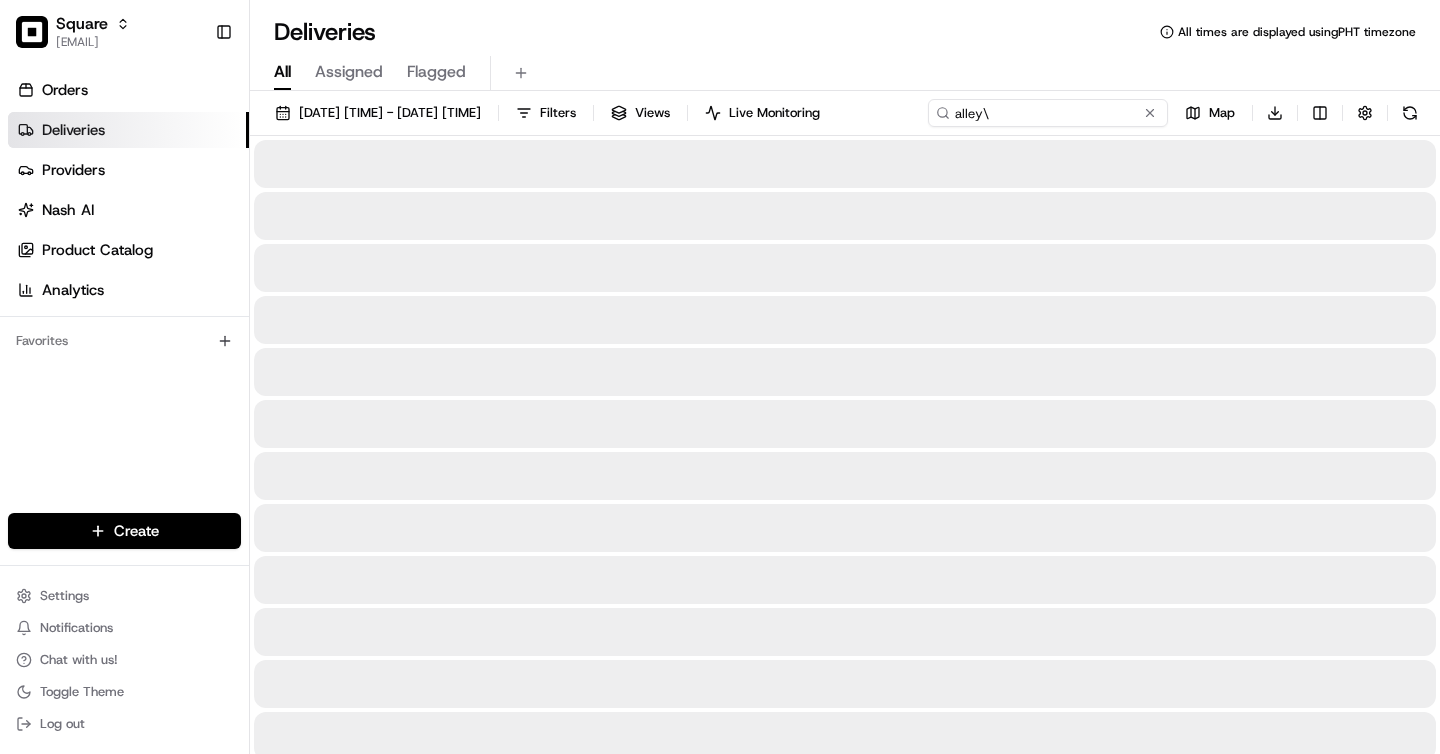 click on "alley\" at bounding box center [1048, 113] 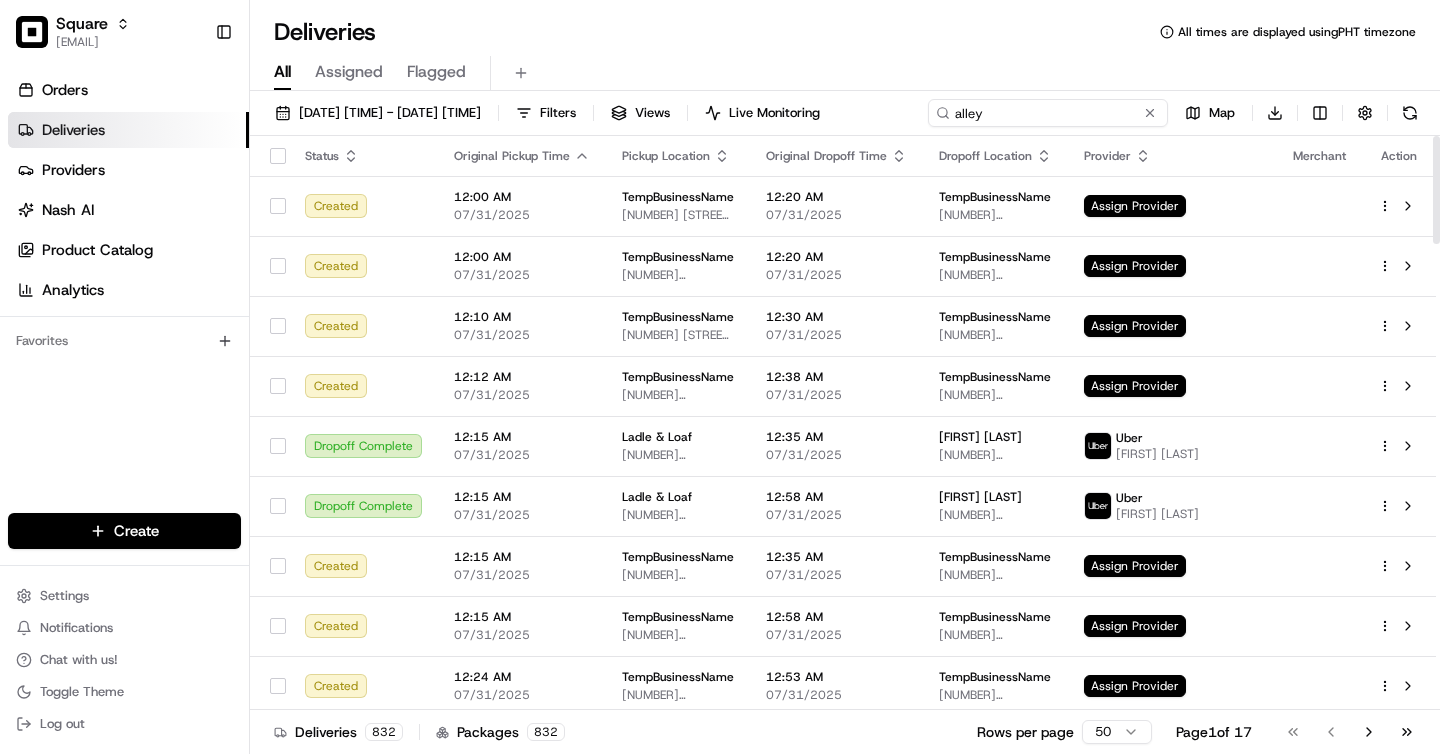 type on "alley" 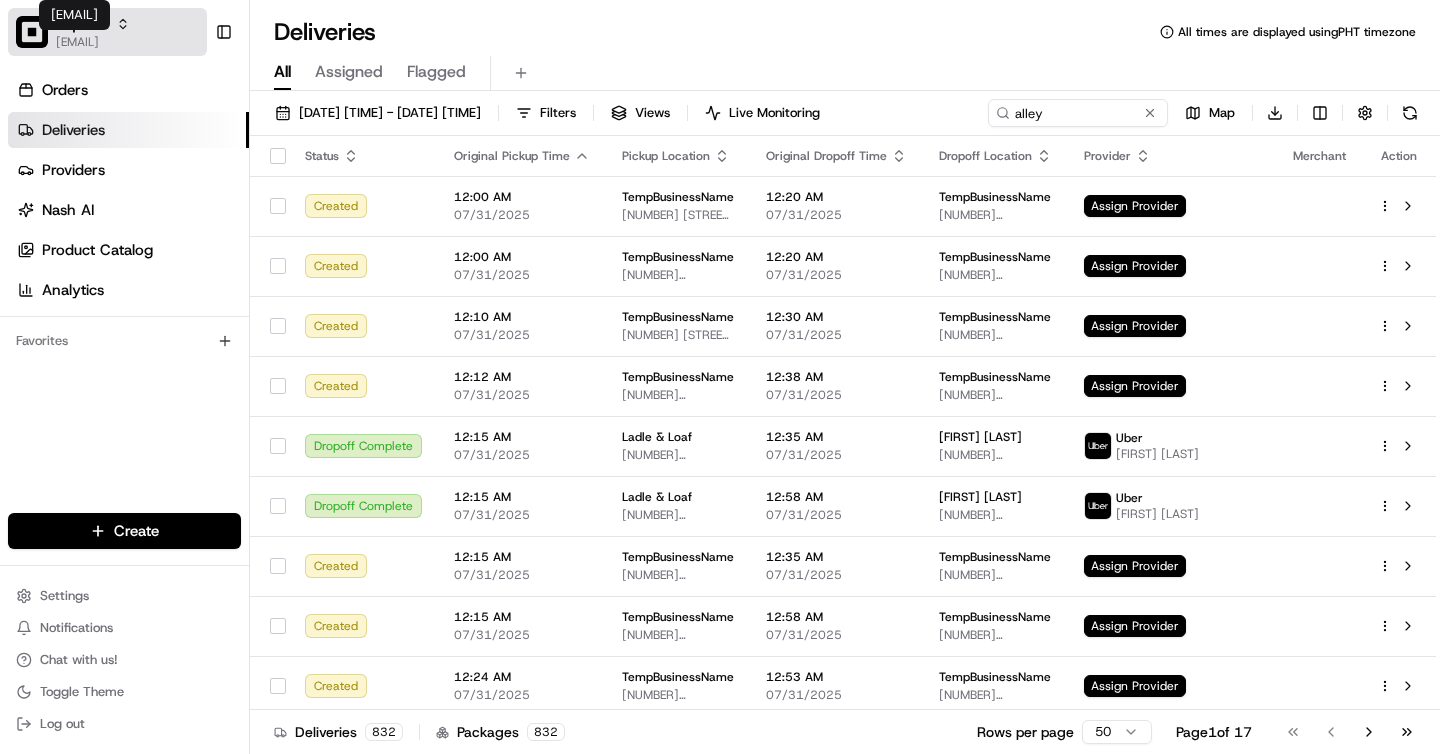 click on "[EMAIL]" at bounding box center [93, 42] 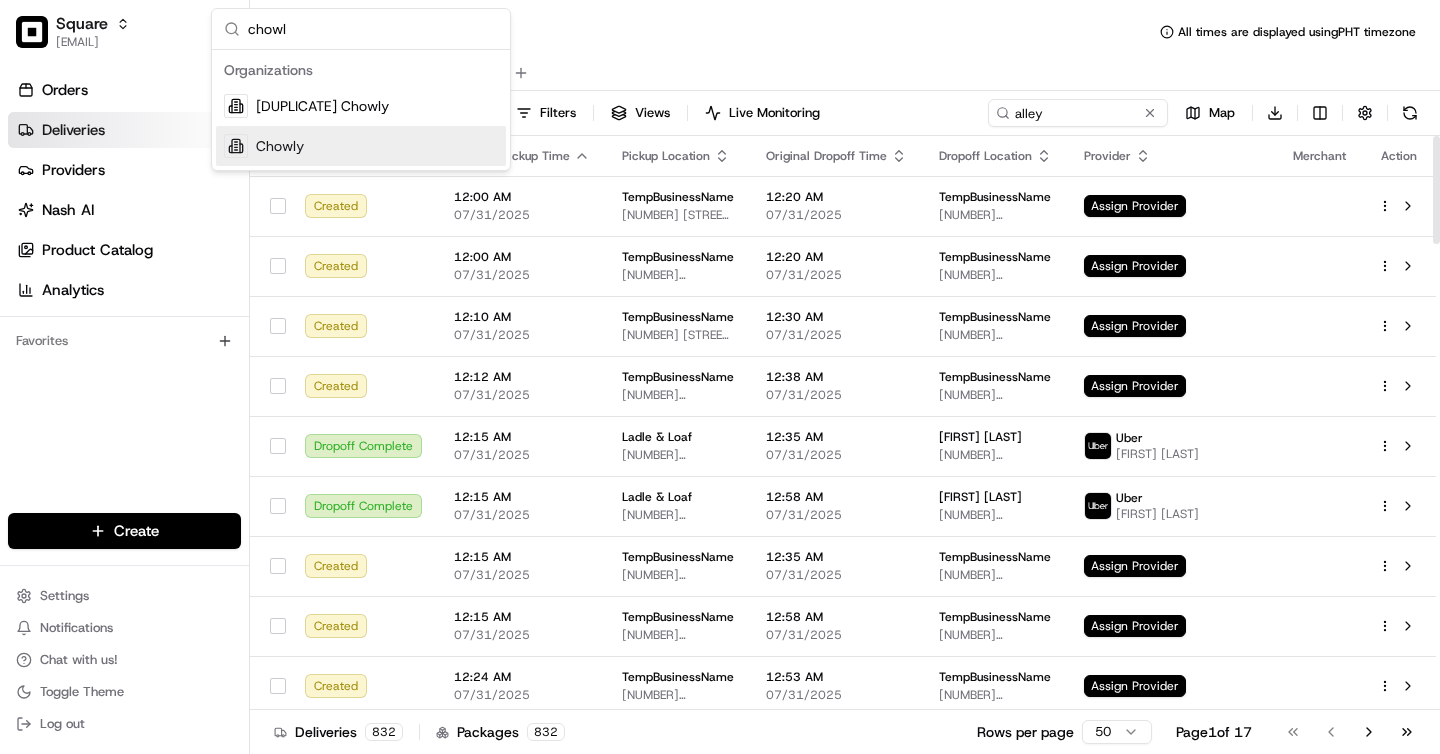 type on "chowl" 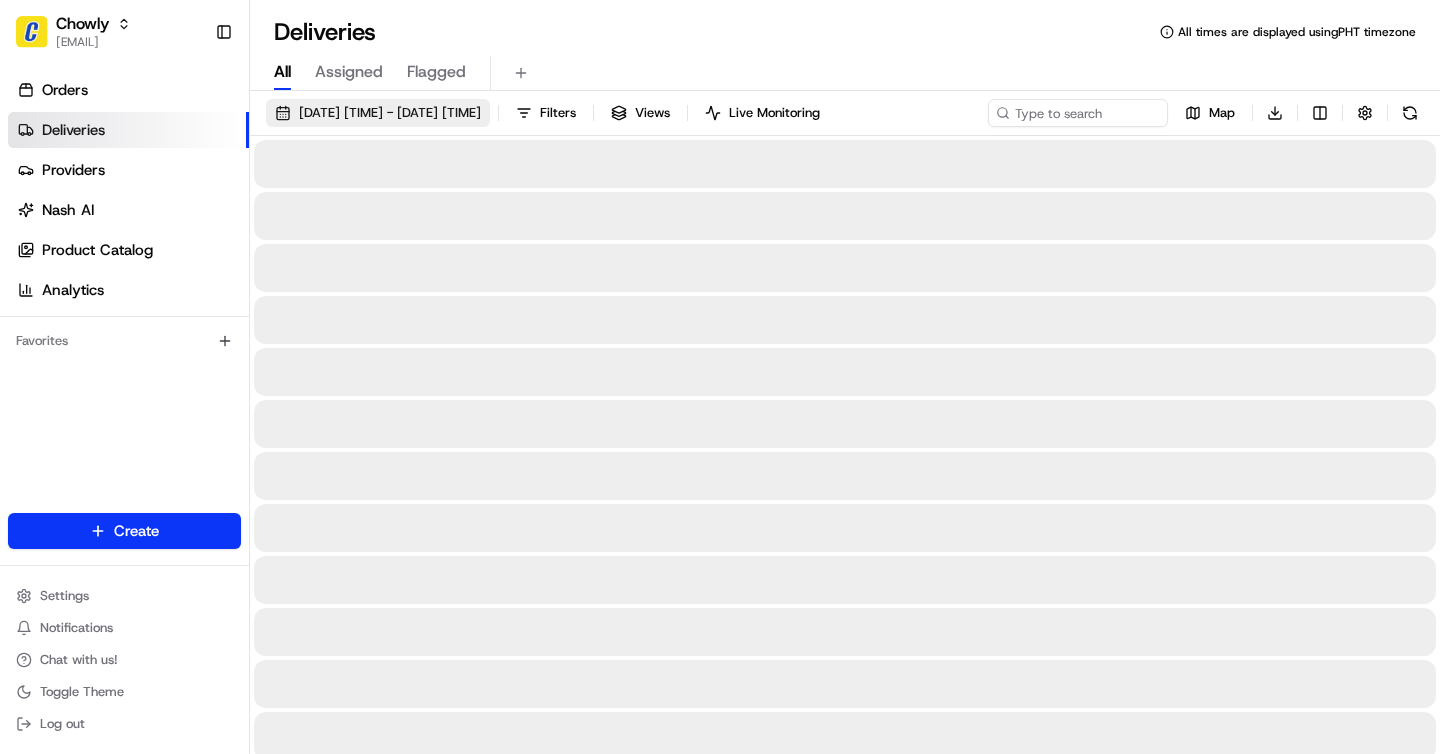 click on "07/31/2025 12:00 AM - 08/03/2025 11:59 PM" at bounding box center (390, 113) 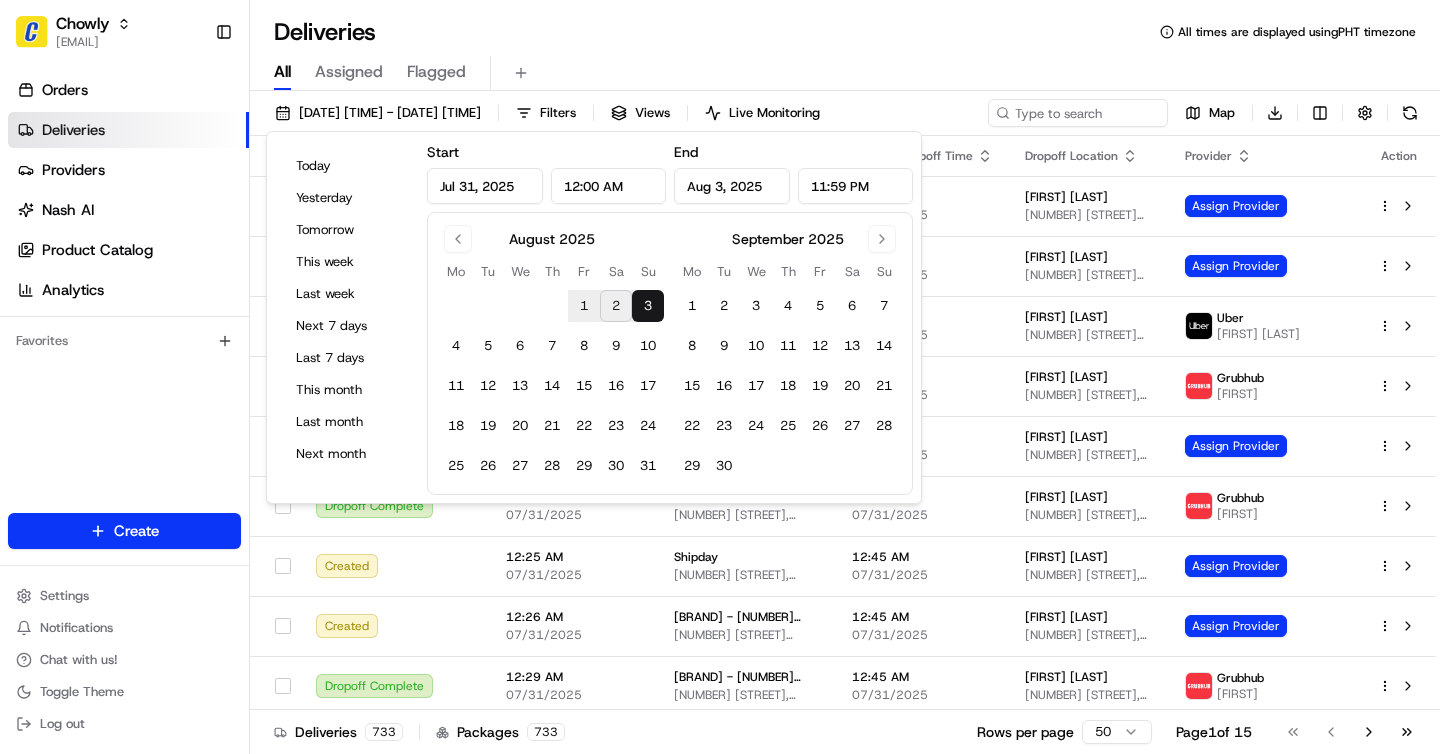 click on "1" at bounding box center [584, 306] 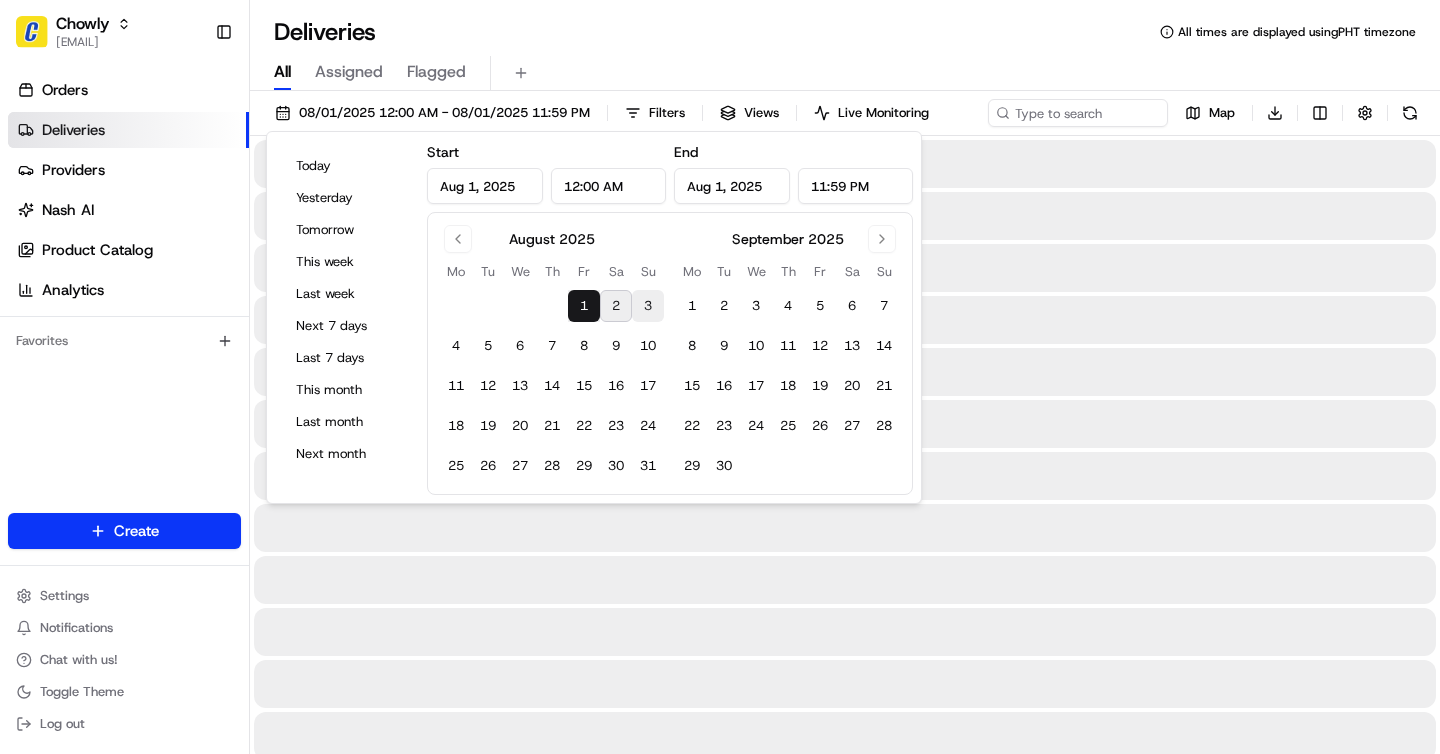 click on "3" at bounding box center [648, 306] 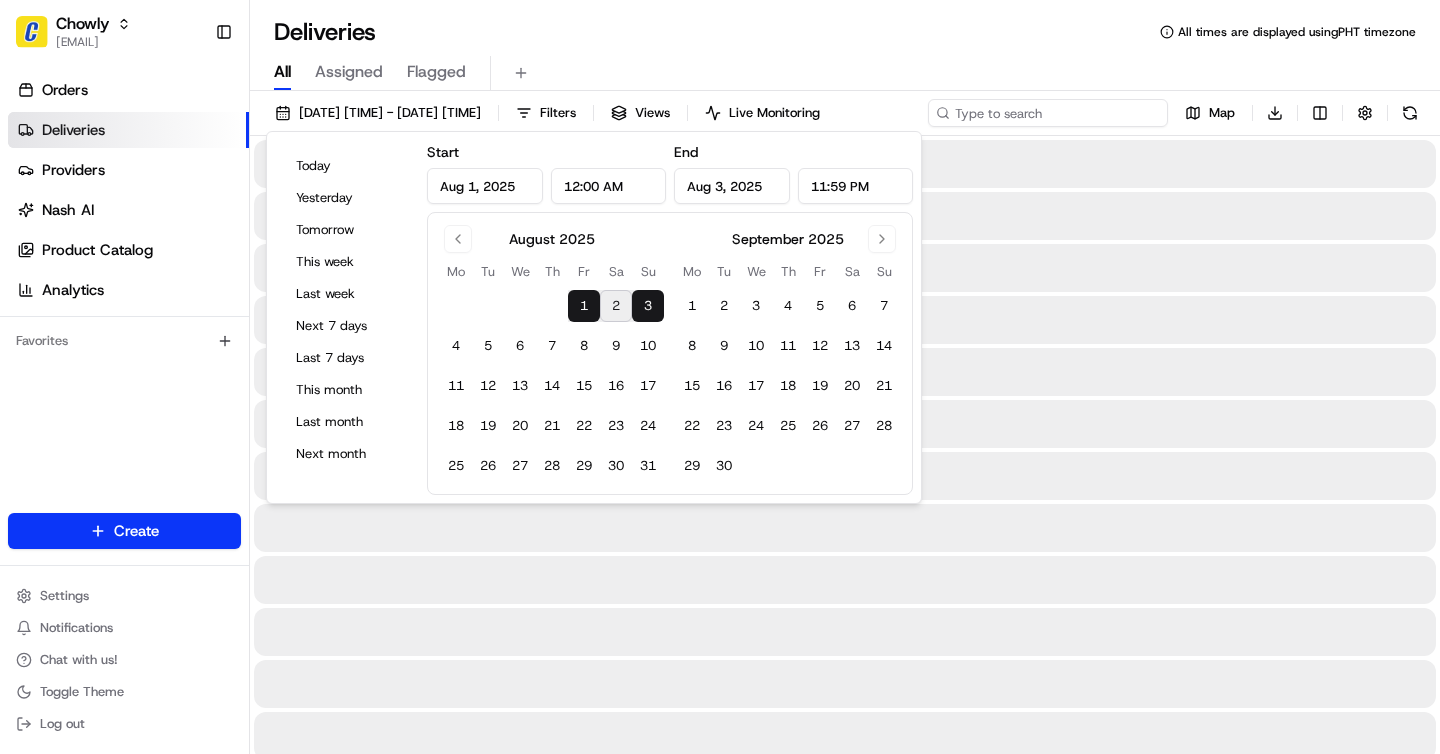 click at bounding box center (1048, 113) 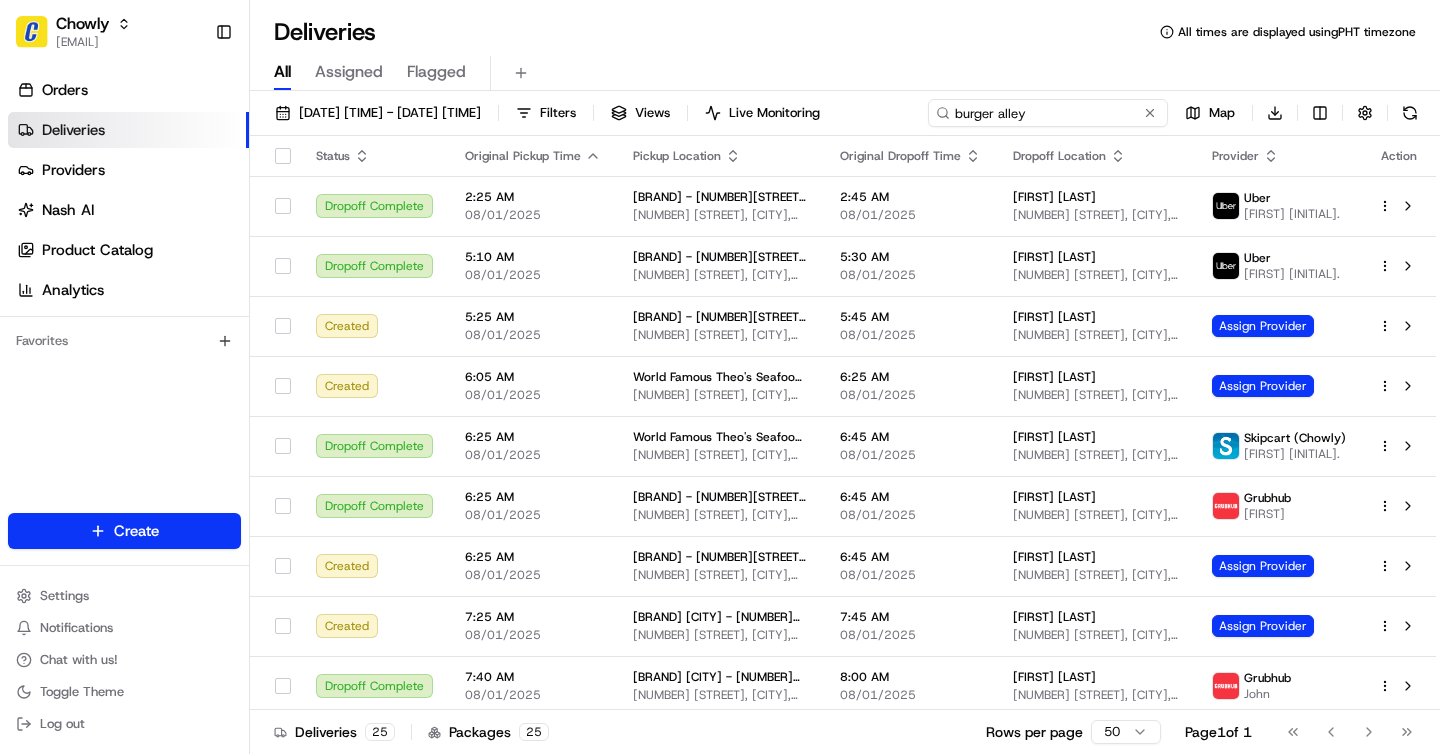 type on "burger alley" 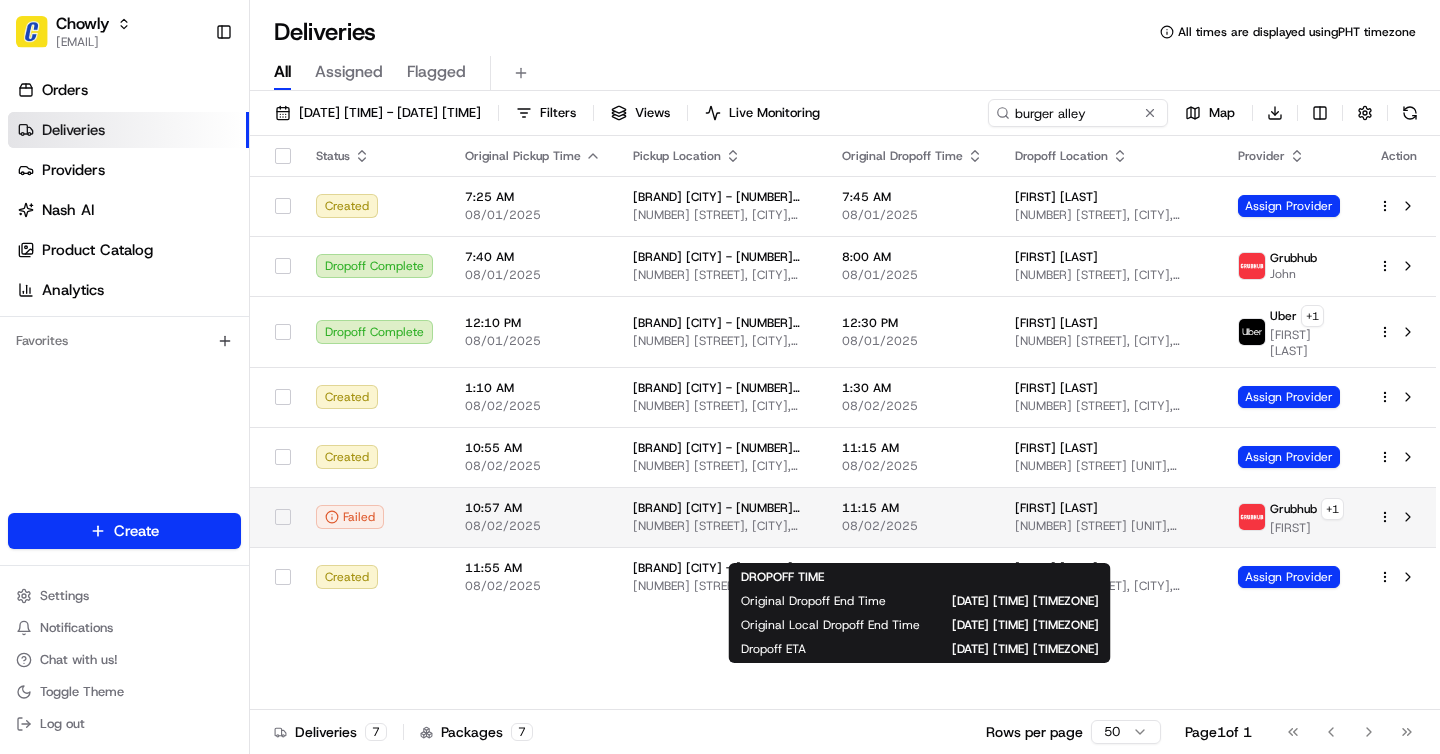 click on "11:15 AM 08/02/2025" at bounding box center [912, 517] 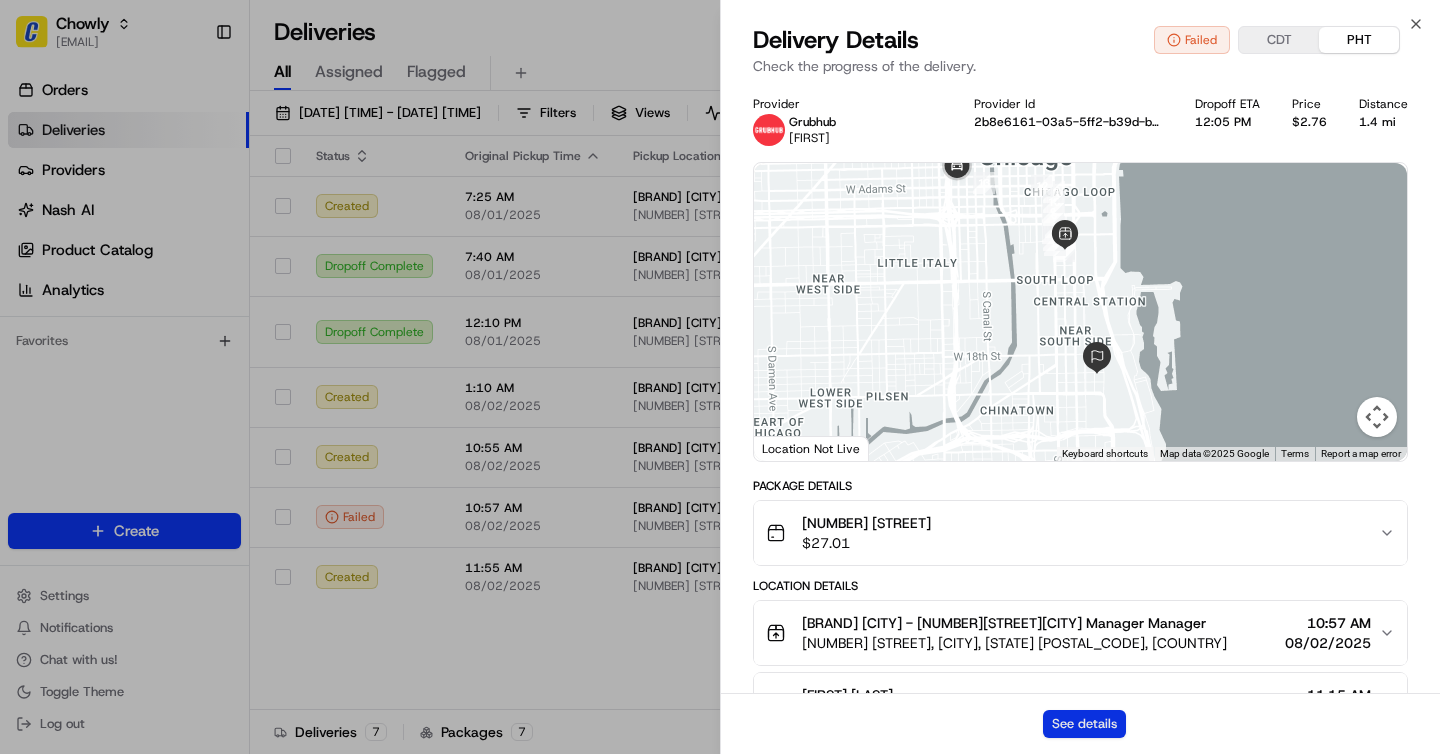 click on "See details" at bounding box center (1084, 724) 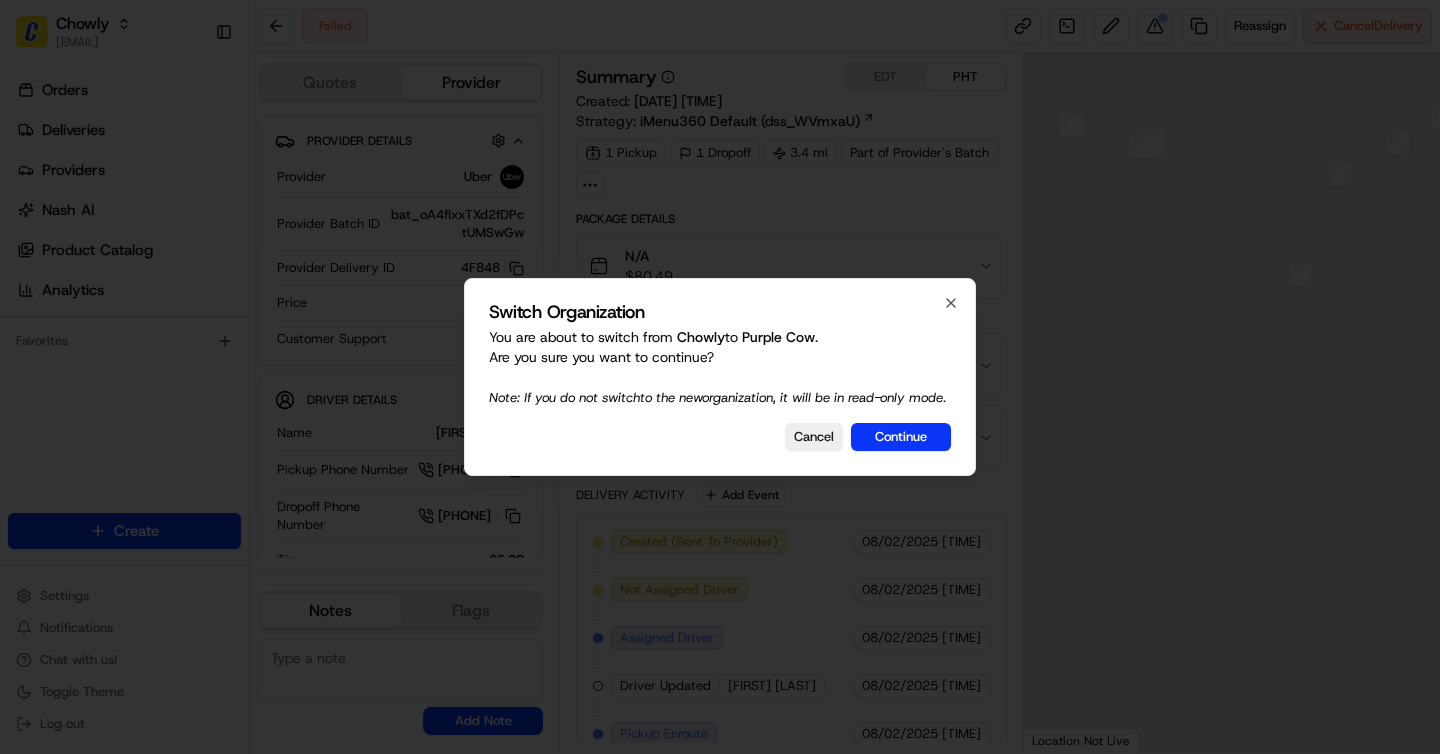 scroll, scrollTop: 0, scrollLeft: 0, axis: both 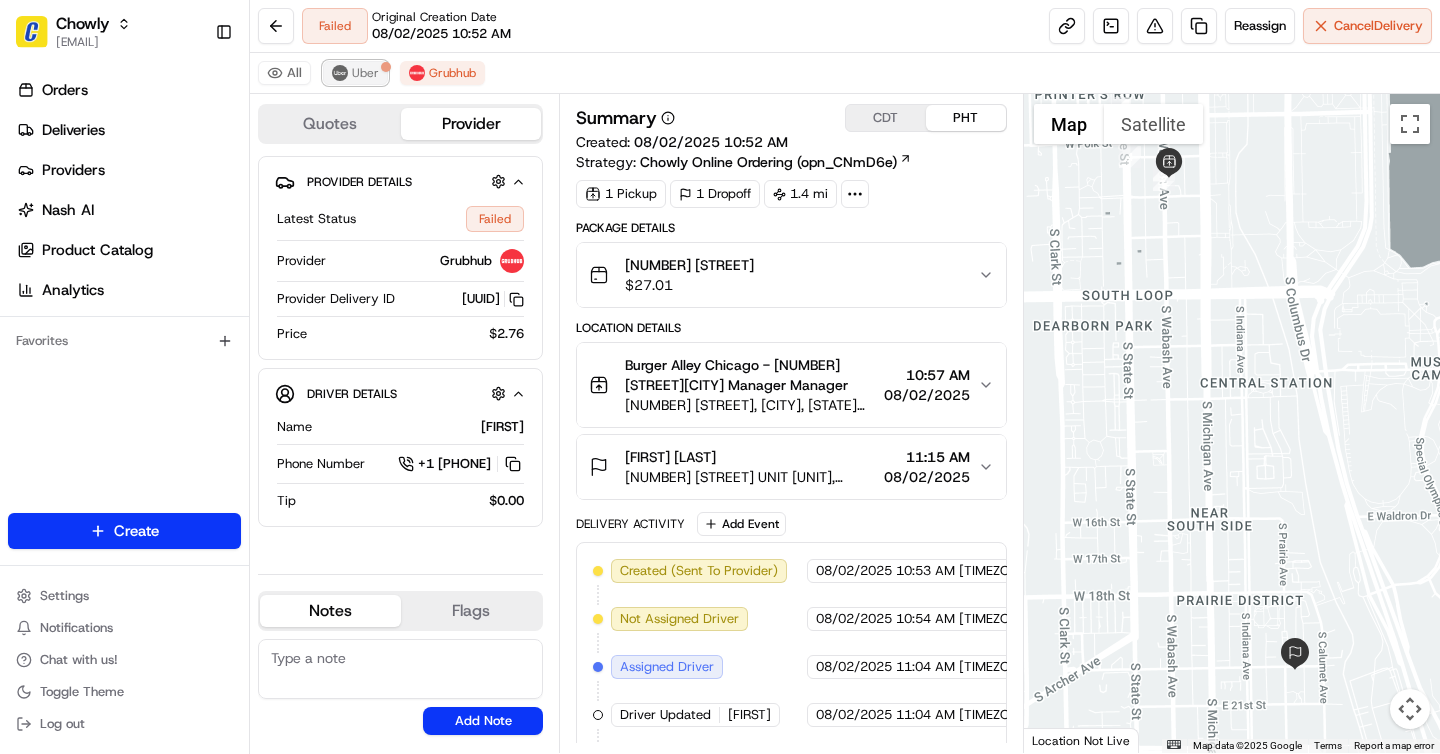 click on "Uber" at bounding box center [365, 73] 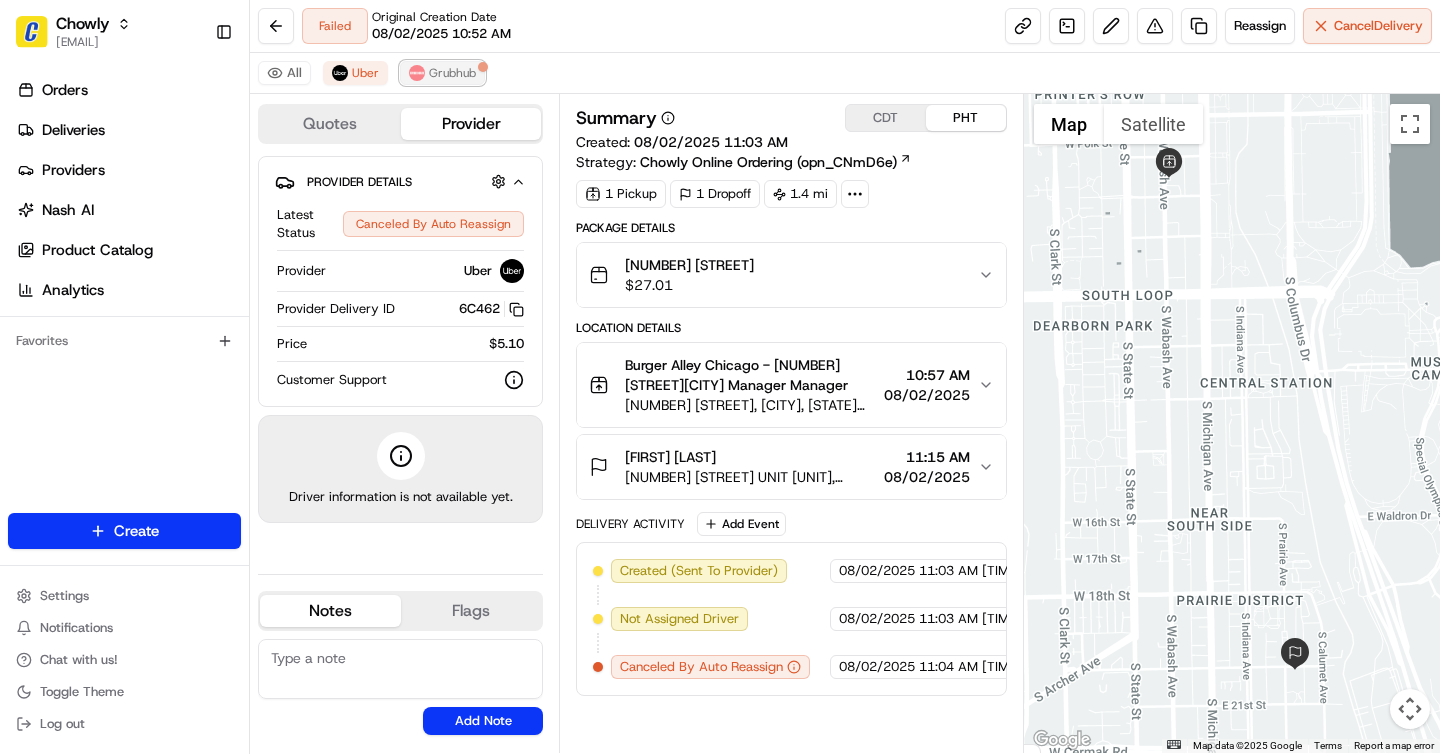 click on "Grubhub" at bounding box center [452, 73] 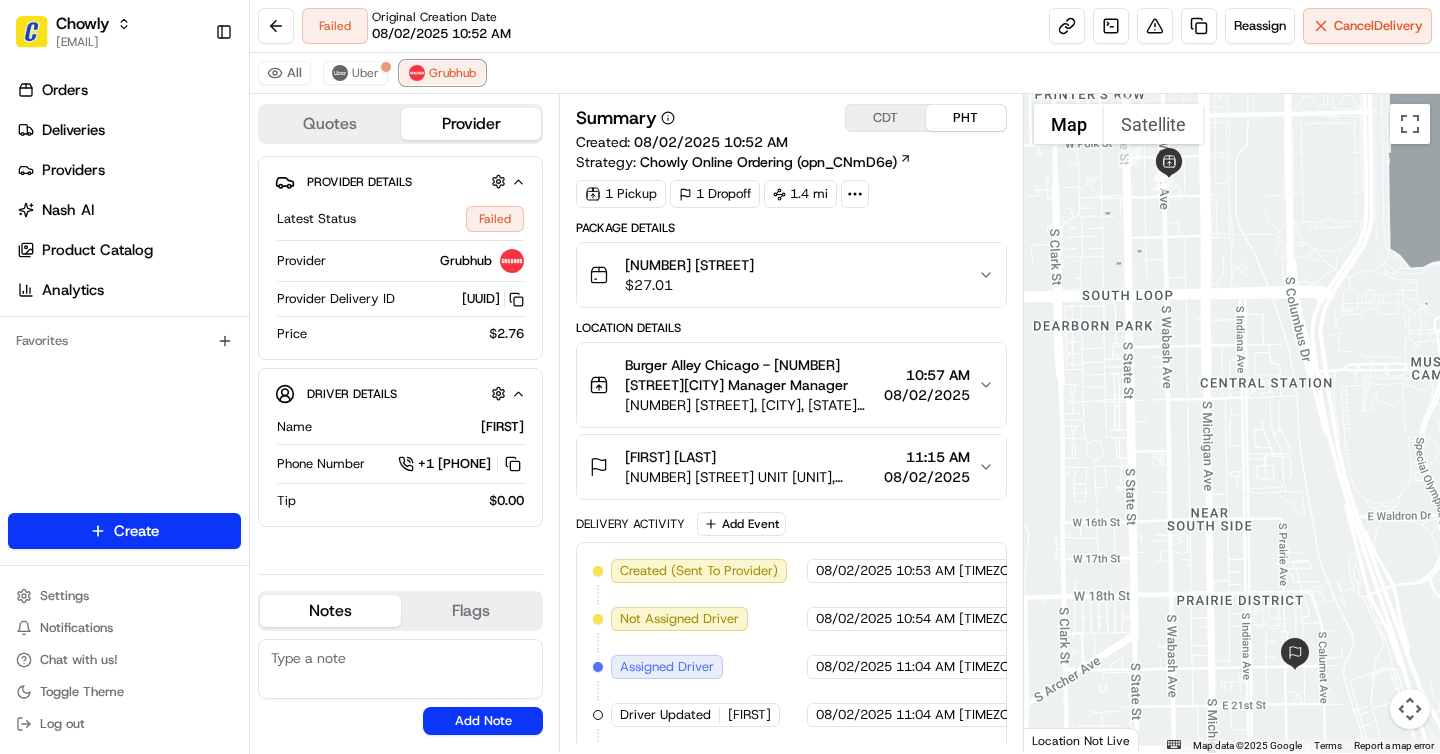 scroll, scrollTop: 241, scrollLeft: 0, axis: vertical 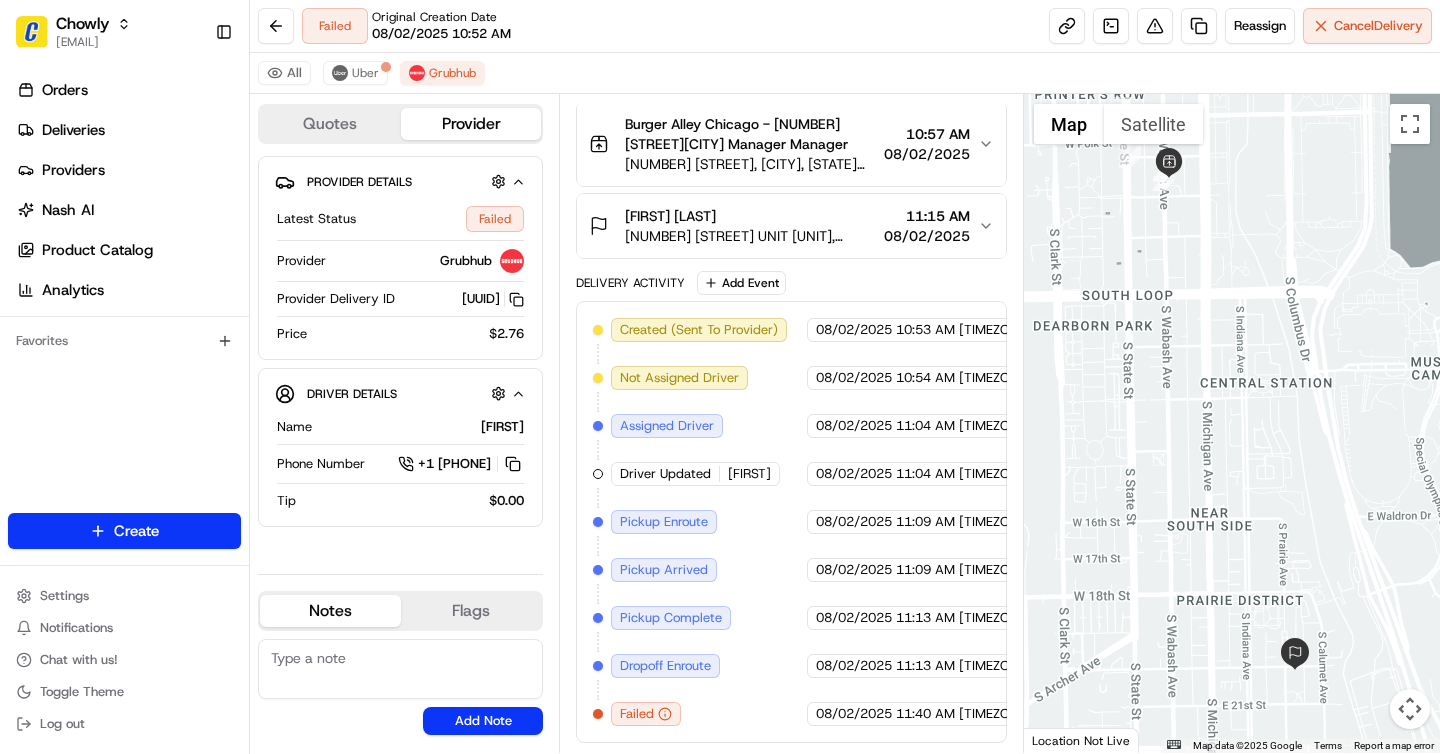 click 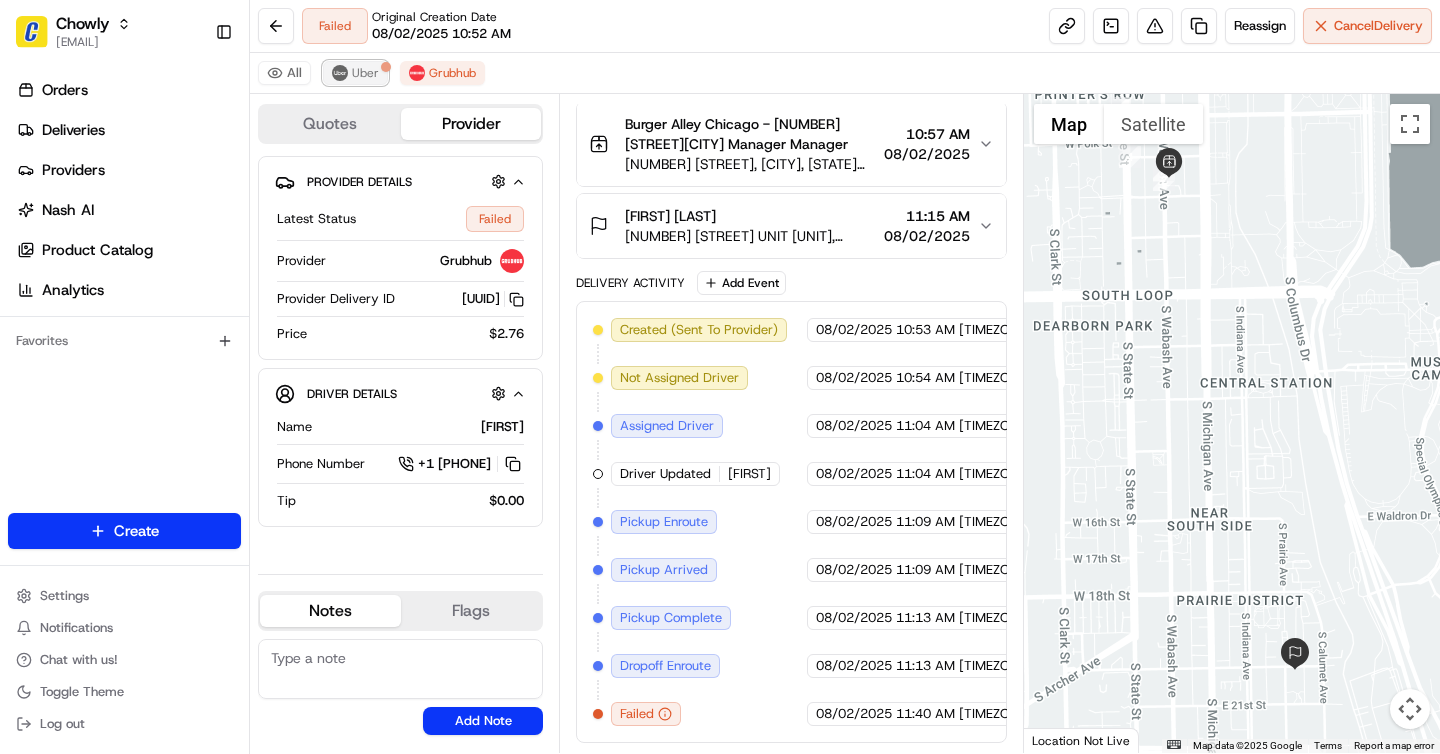 click on "Uber" at bounding box center [365, 73] 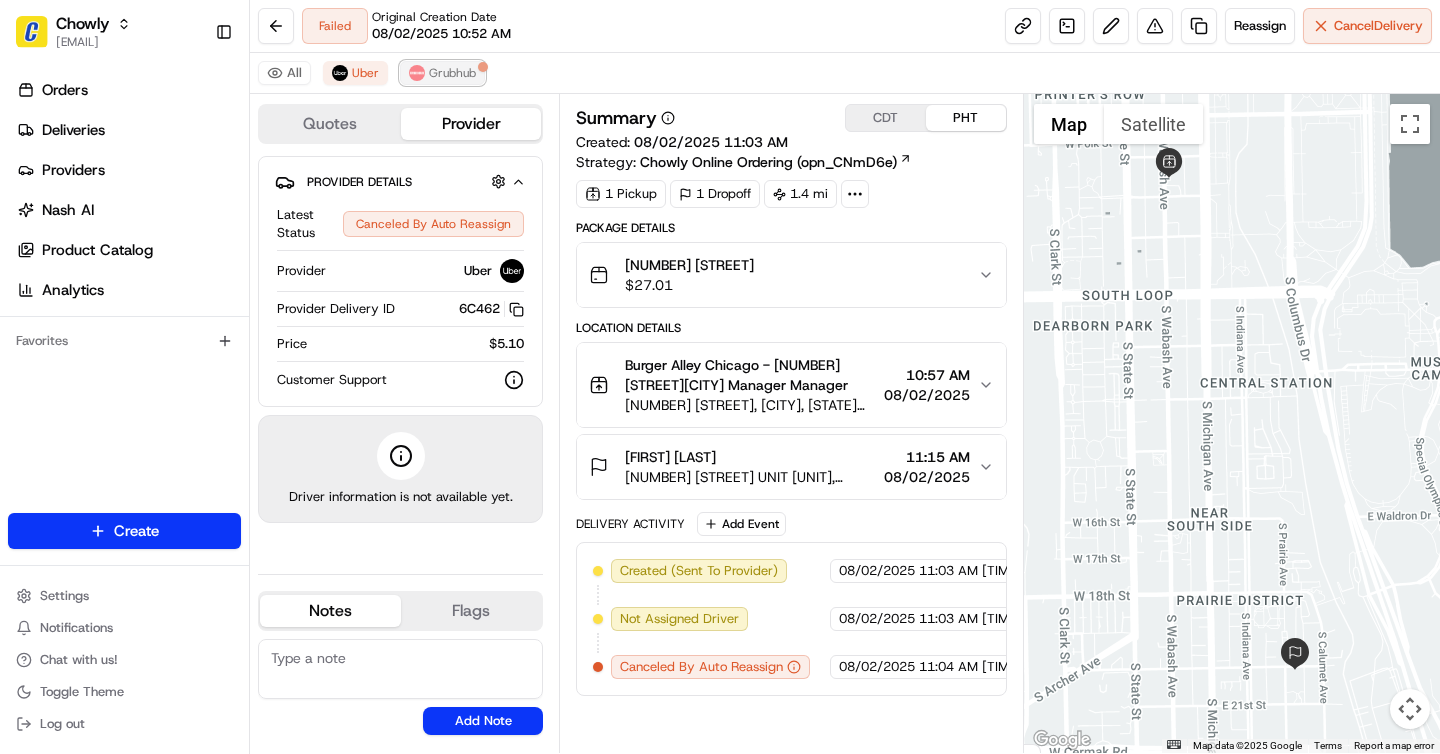 click on "Grubhub" at bounding box center (452, 73) 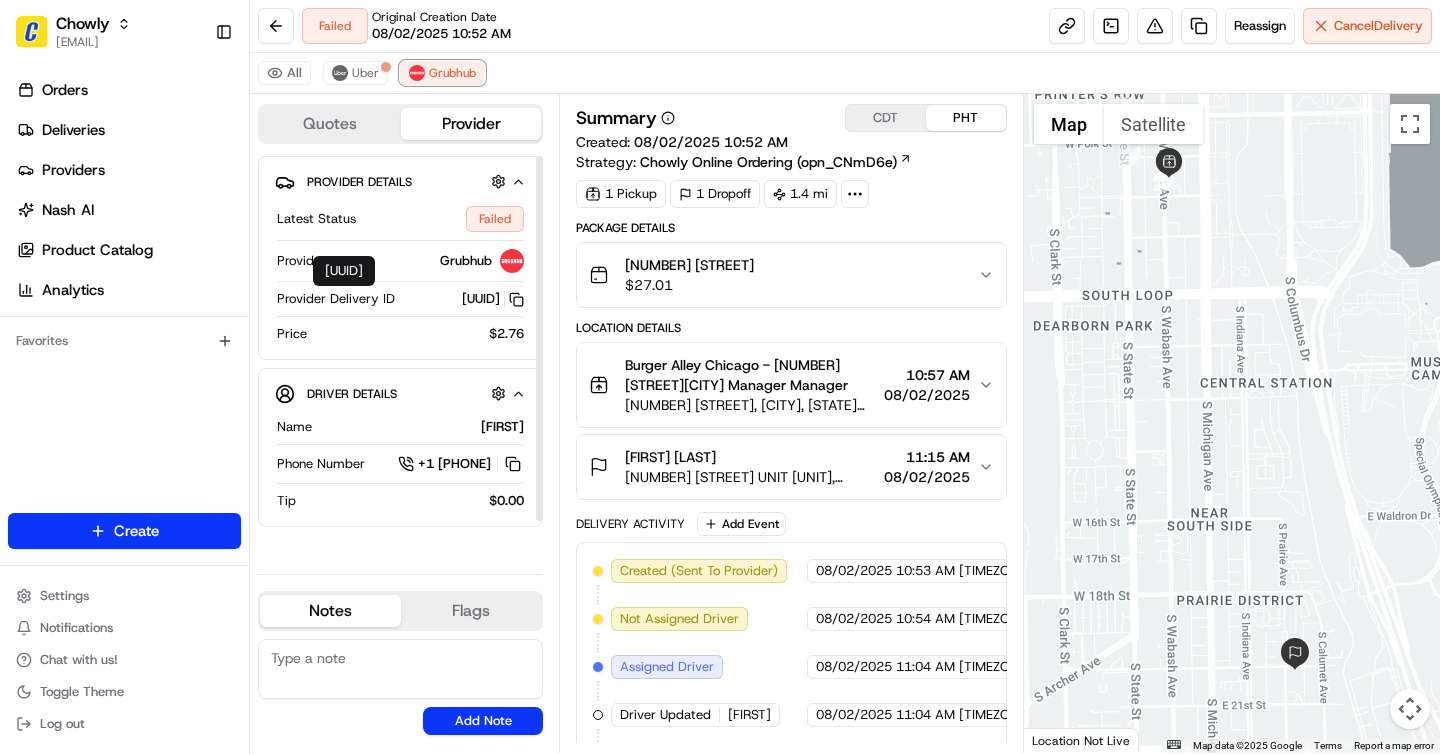 scroll, scrollTop: 41, scrollLeft: 0, axis: vertical 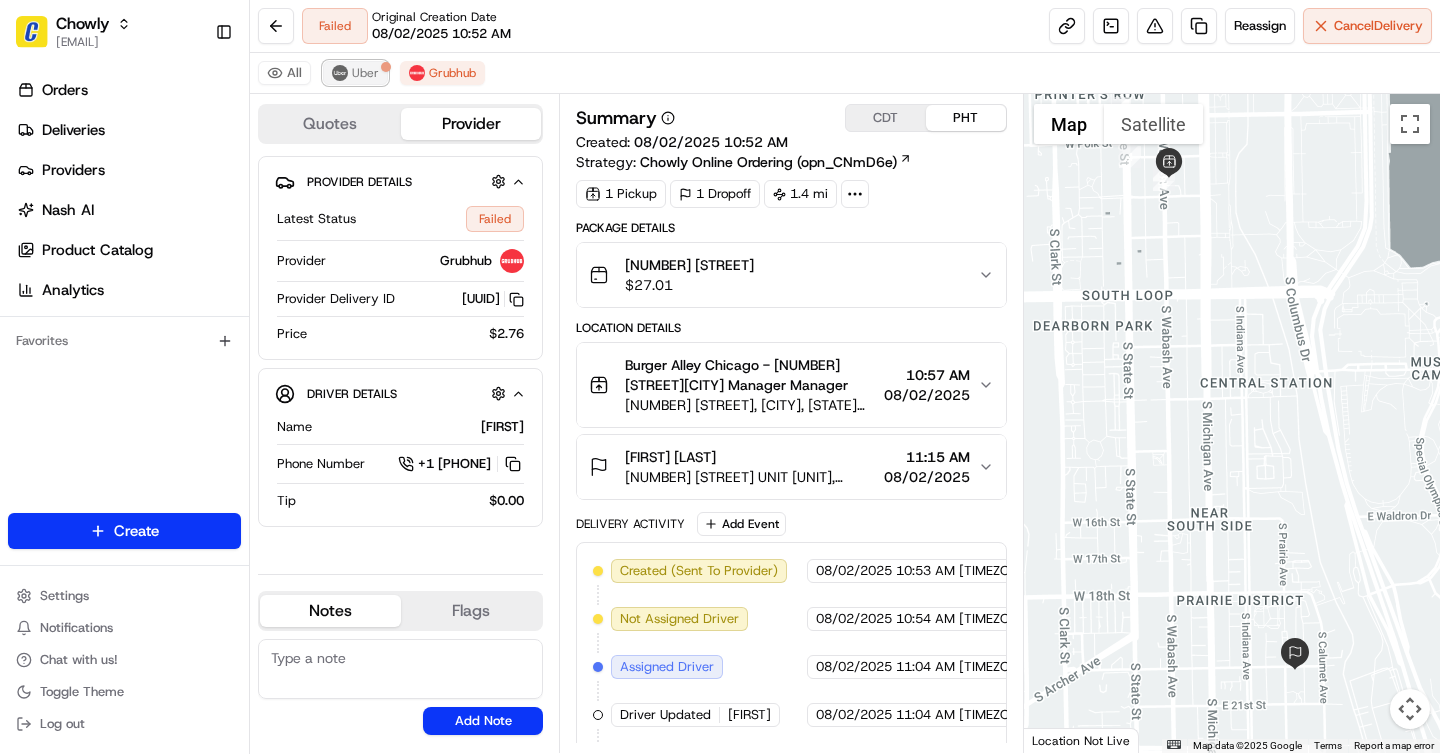 click on "Uber" at bounding box center (365, 73) 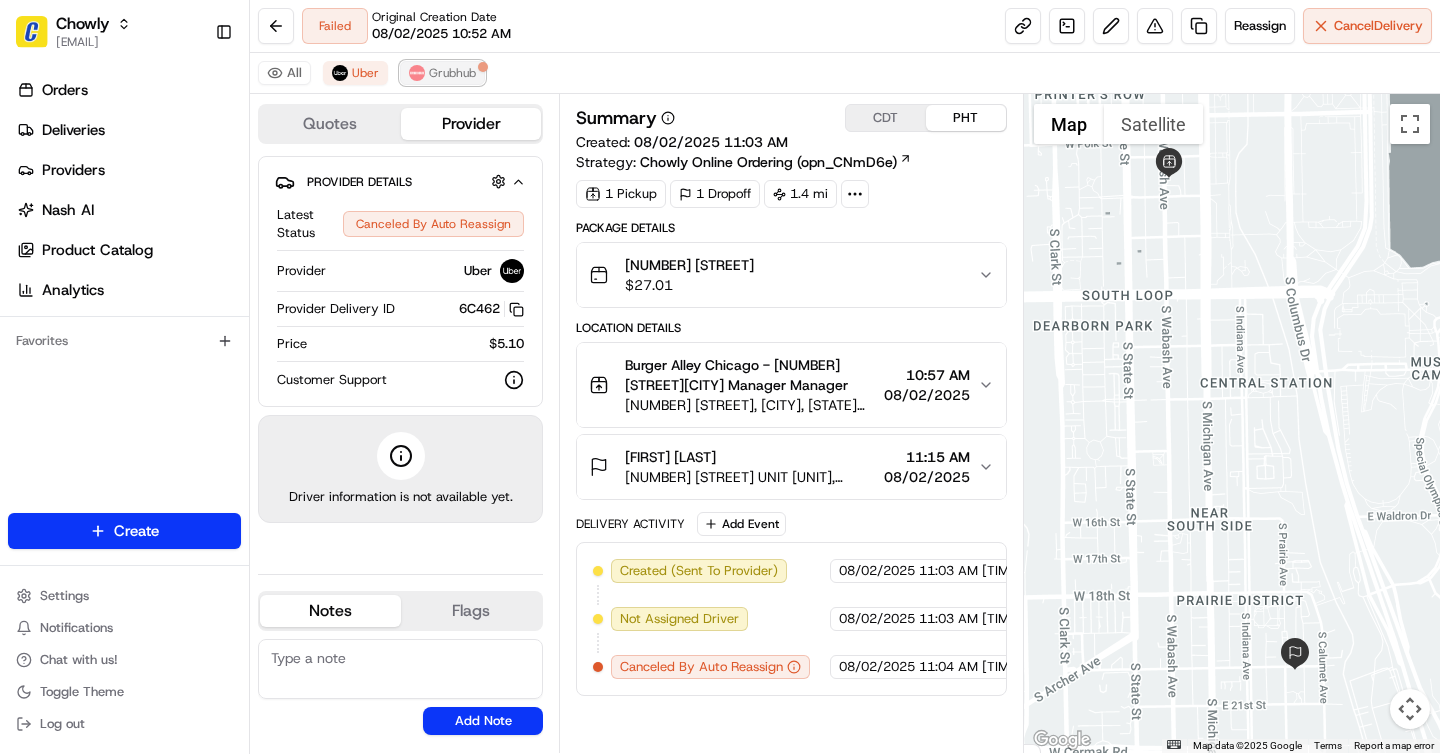 click on "Grubhub" at bounding box center [452, 73] 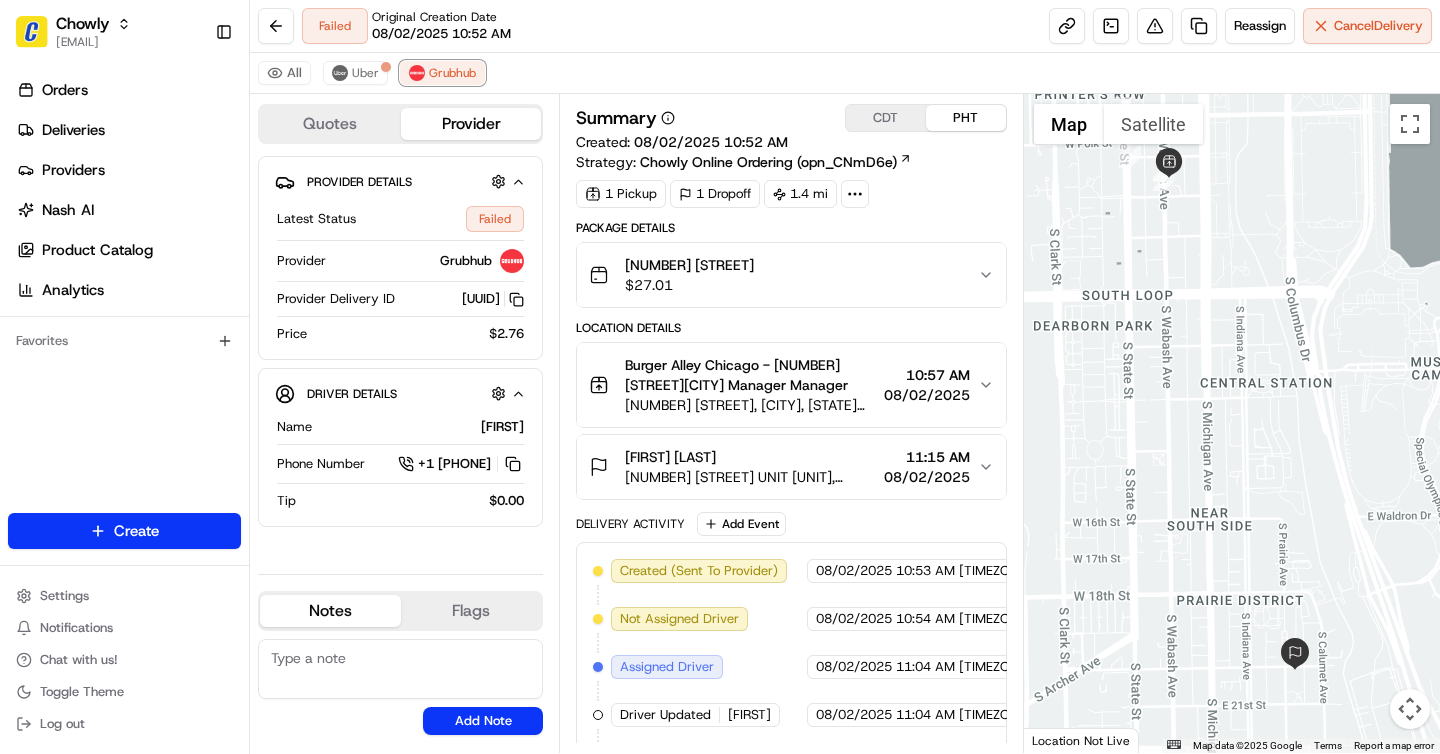 scroll, scrollTop: 241, scrollLeft: 0, axis: vertical 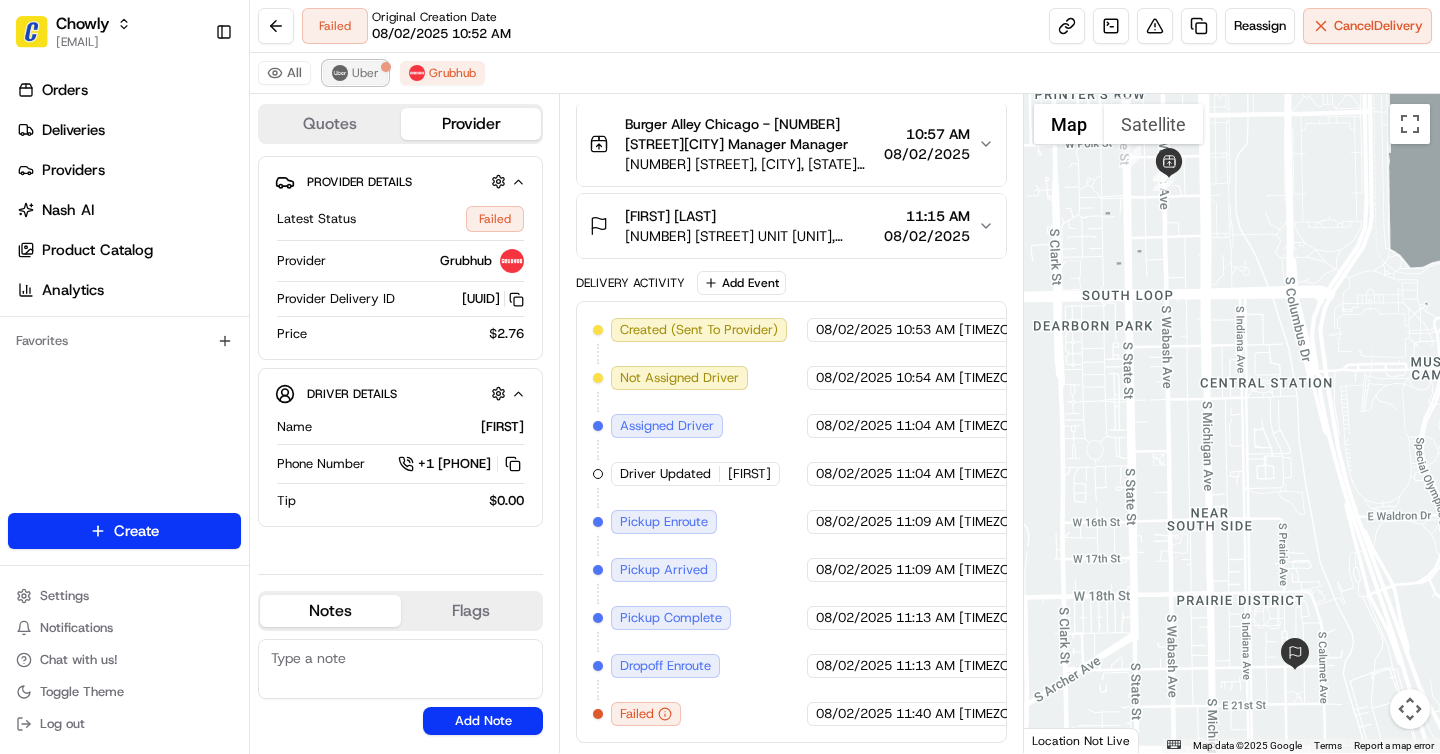 click on "Uber" at bounding box center [365, 73] 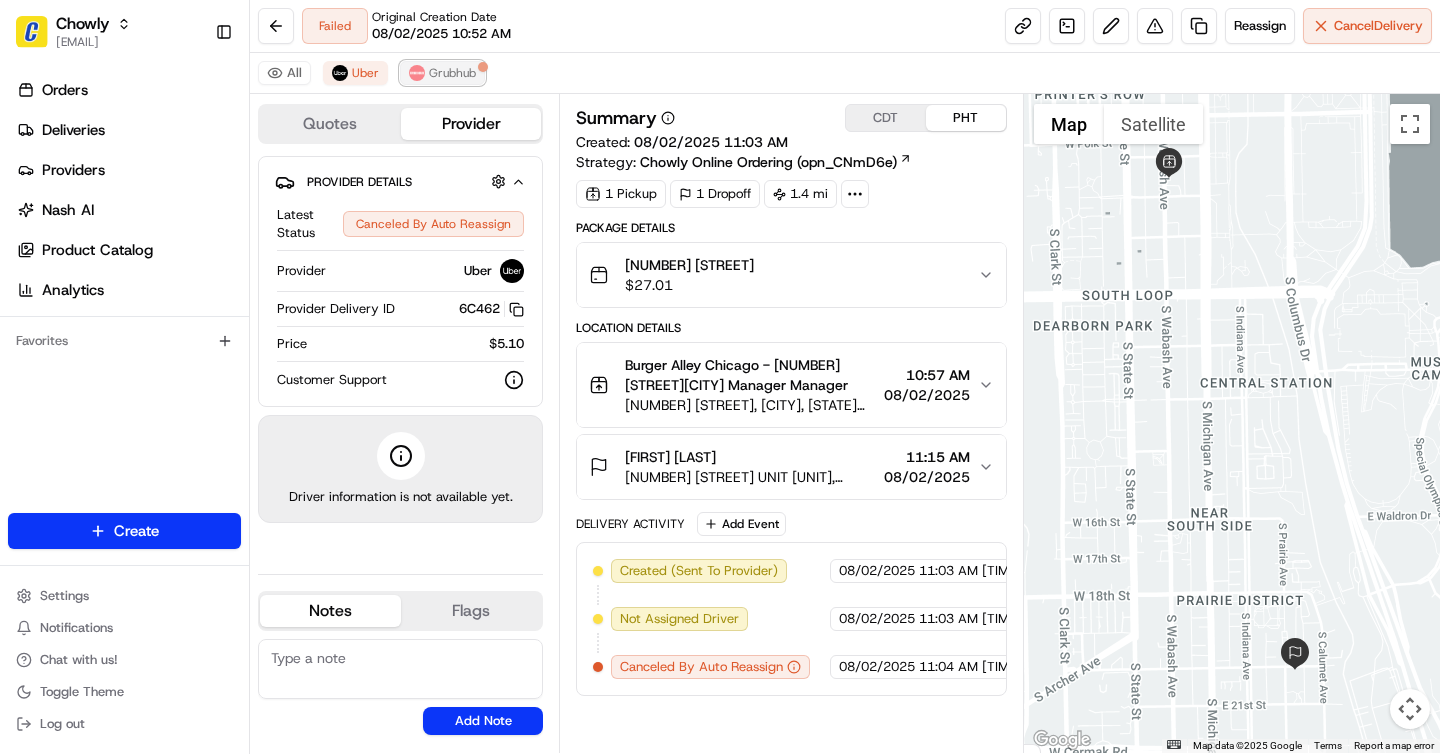 click on "Grubhub" at bounding box center [452, 73] 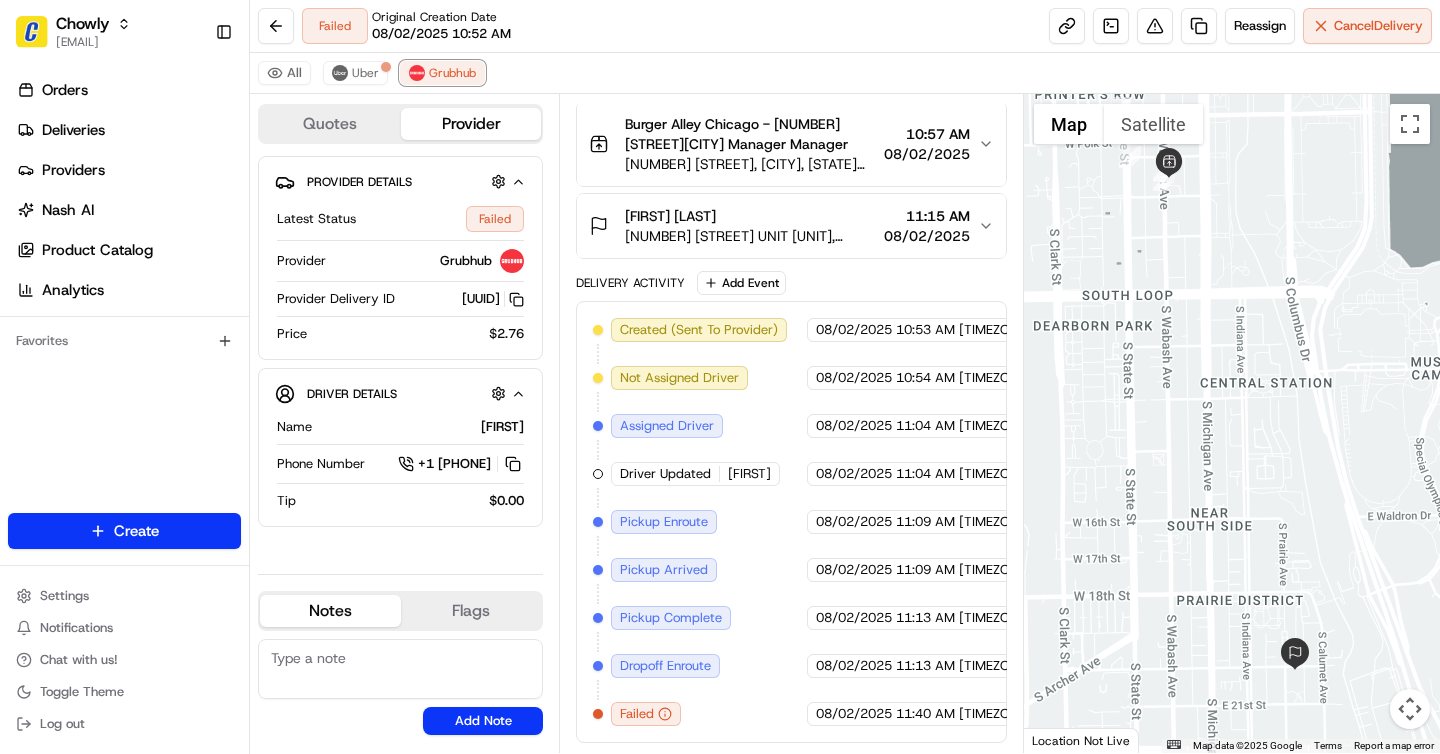scroll, scrollTop: 0, scrollLeft: 0, axis: both 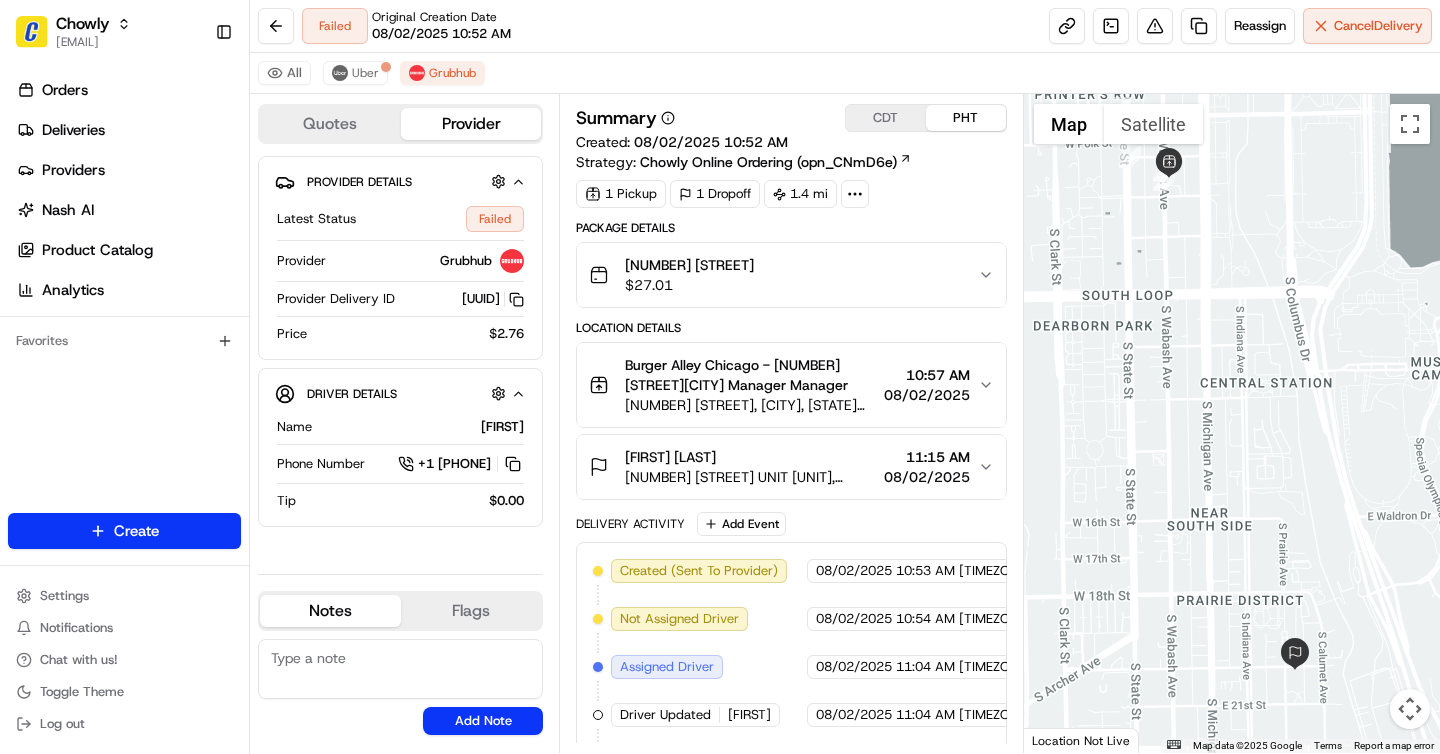 click on "CDT" at bounding box center (886, 118) 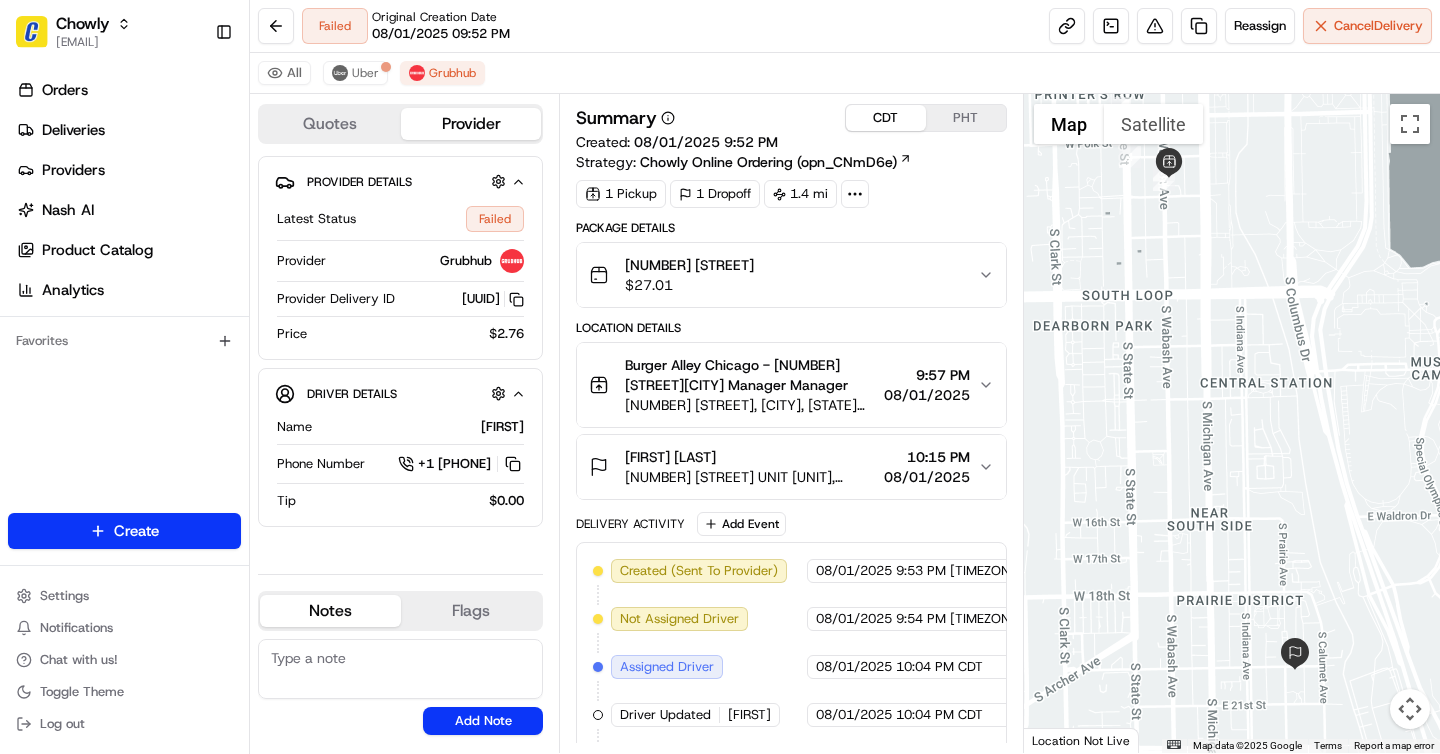 click on "PHT" at bounding box center (966, 118) 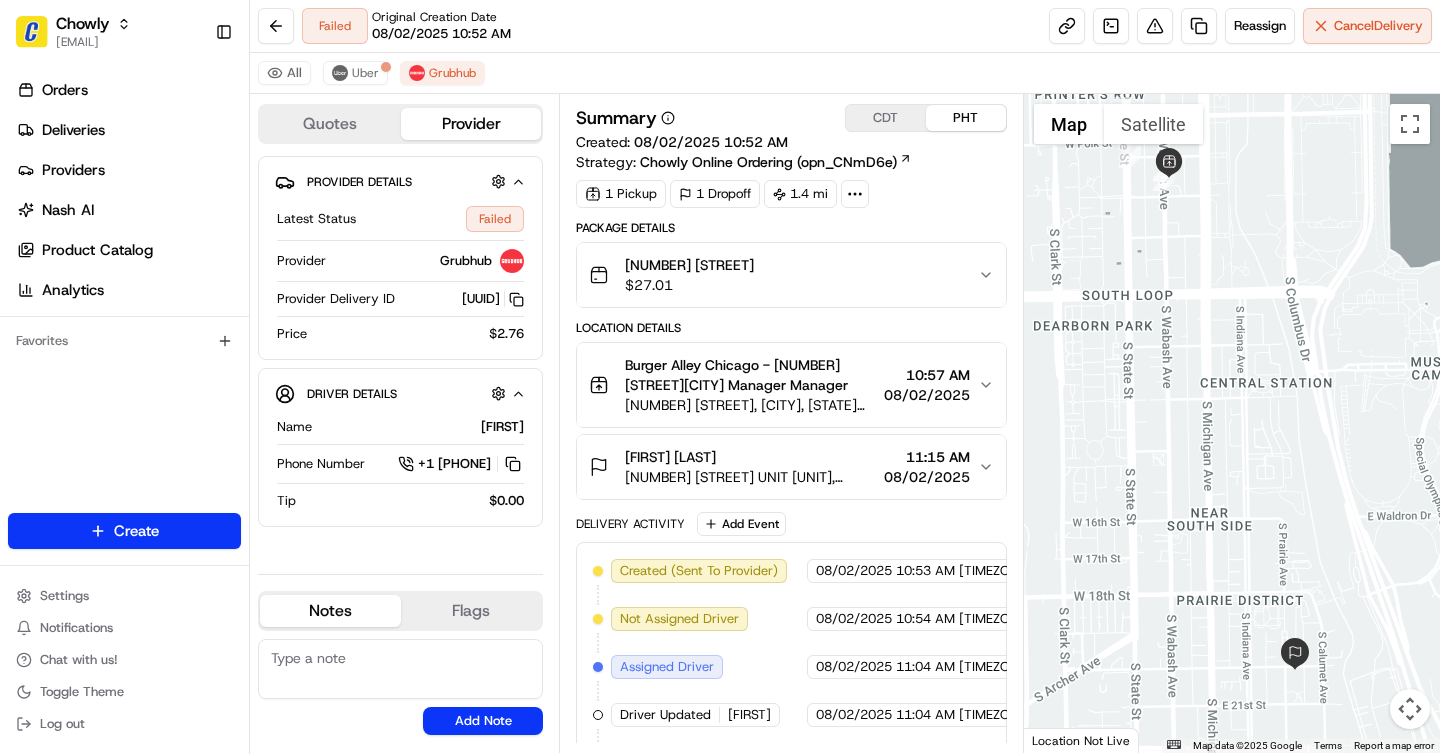 click on "CDT" at bounding box center [886, 118] 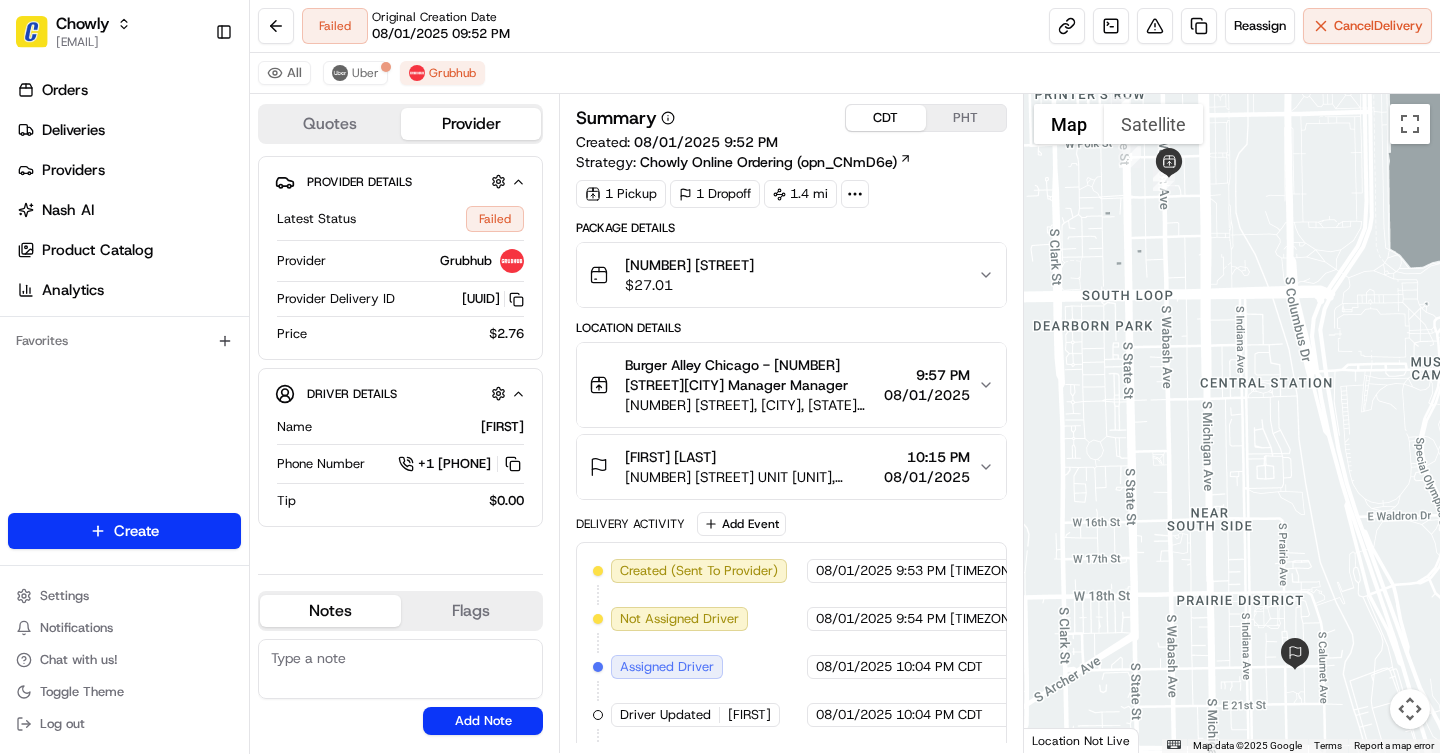 click on "PHT" at bounding box center [966, 118] 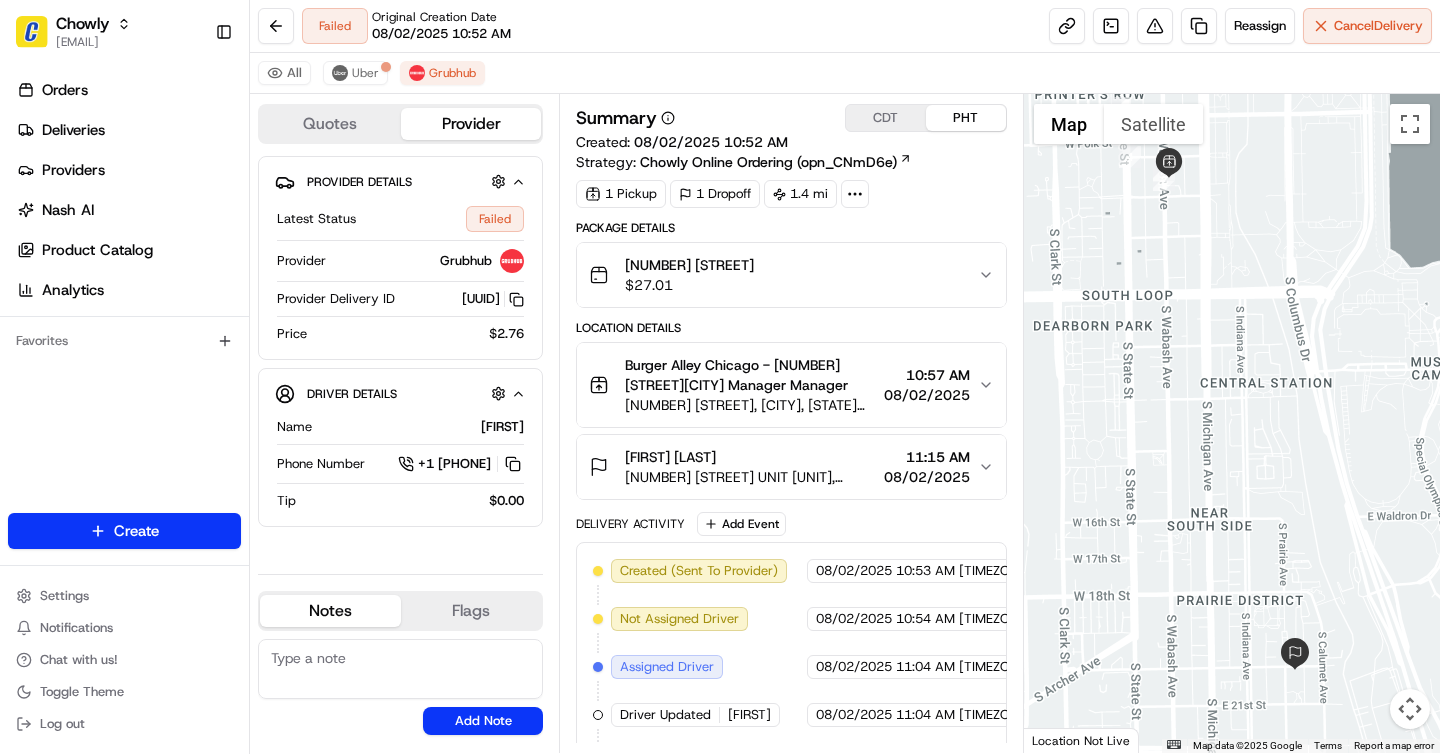 click on "CDT" at bounding box center (886, 118) 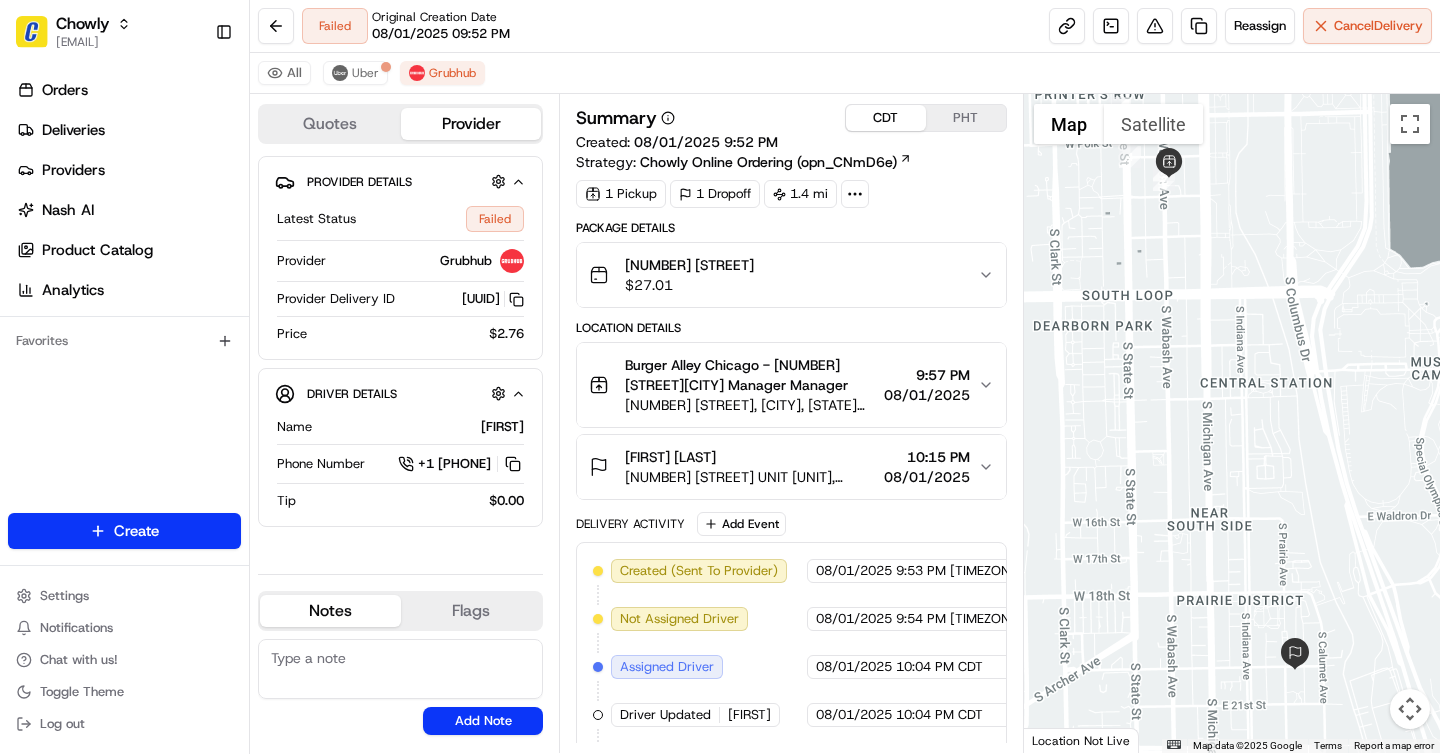 click on "PHT" at bounding box center [966, 118] 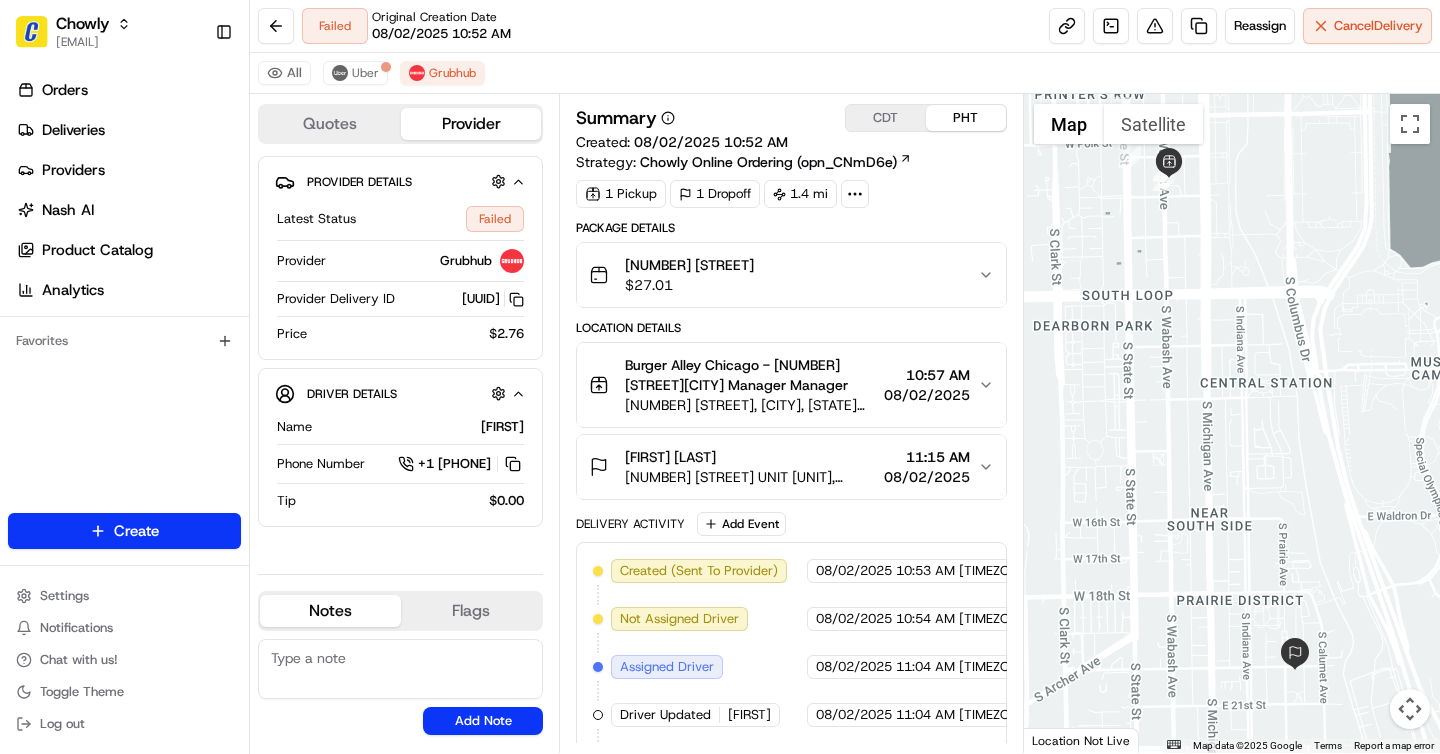 click on "CDT" at bounding box center [886, 118] 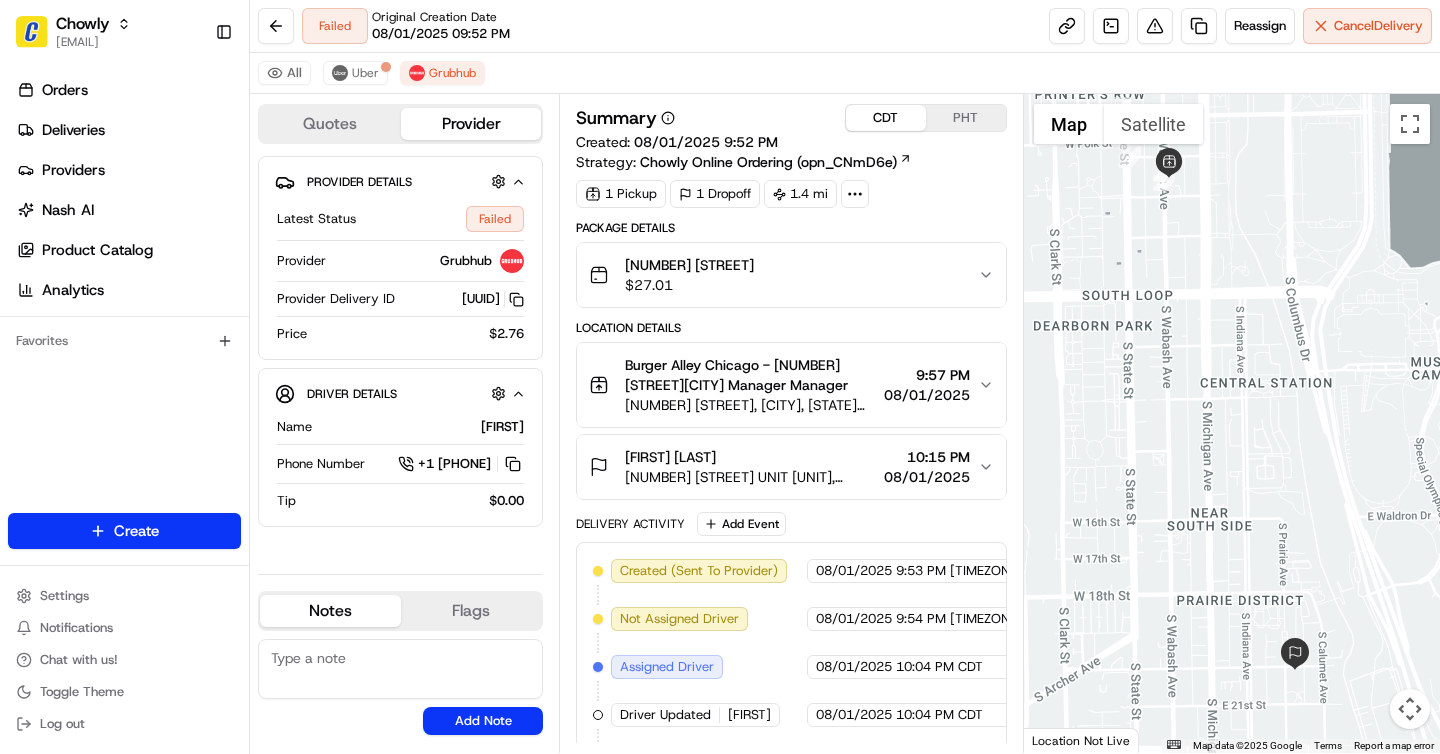 click on "PHT" at bounding box center [966, 118] 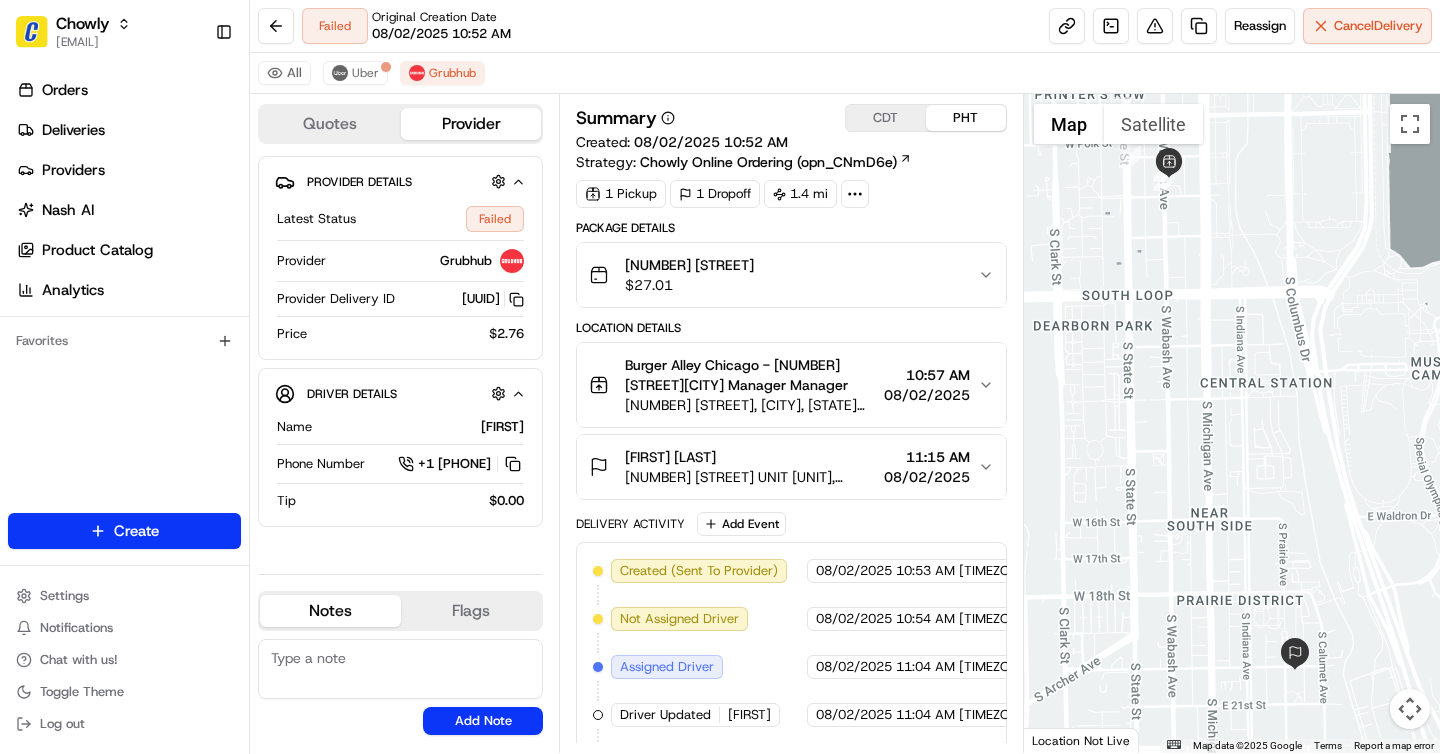 click on "CDT" at bounding box center [886, 118] 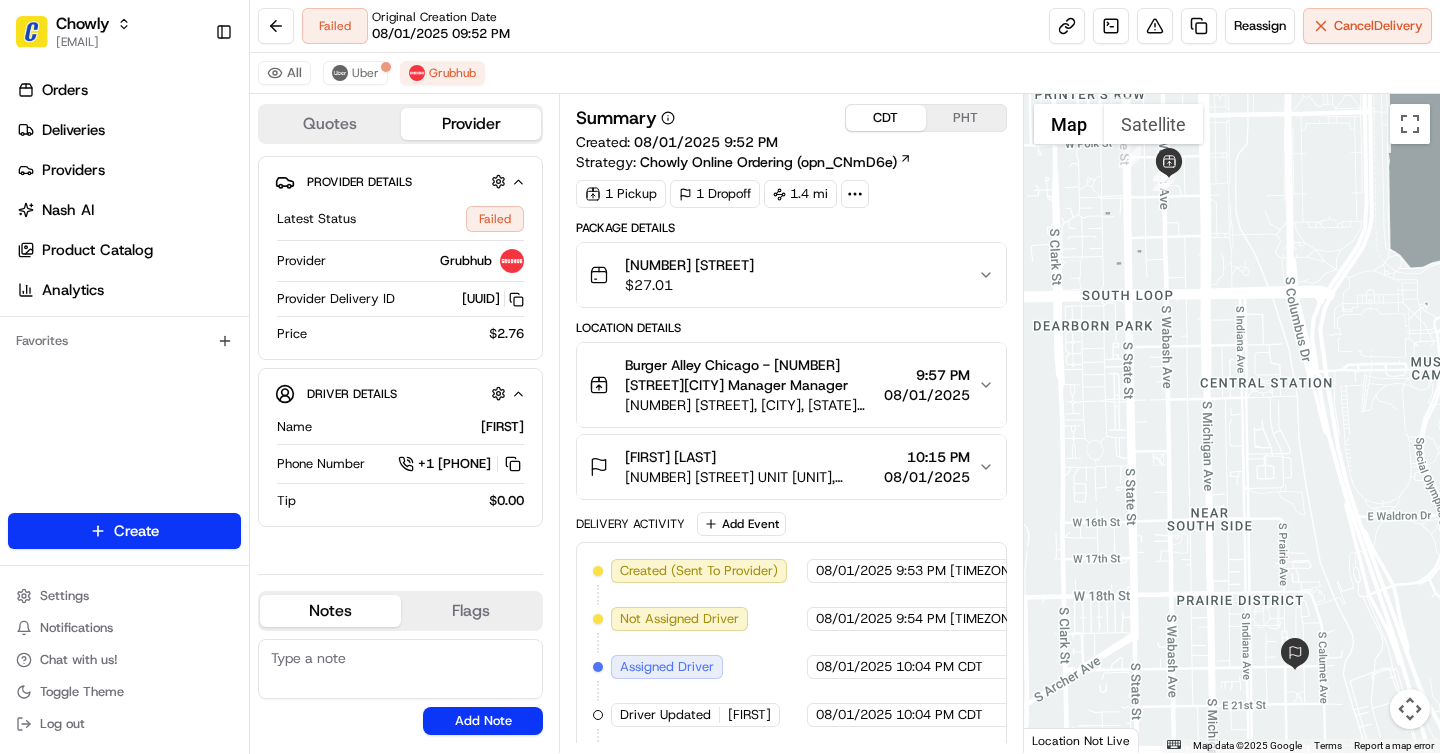 click on "PHT" at bounding box center [966, 118] 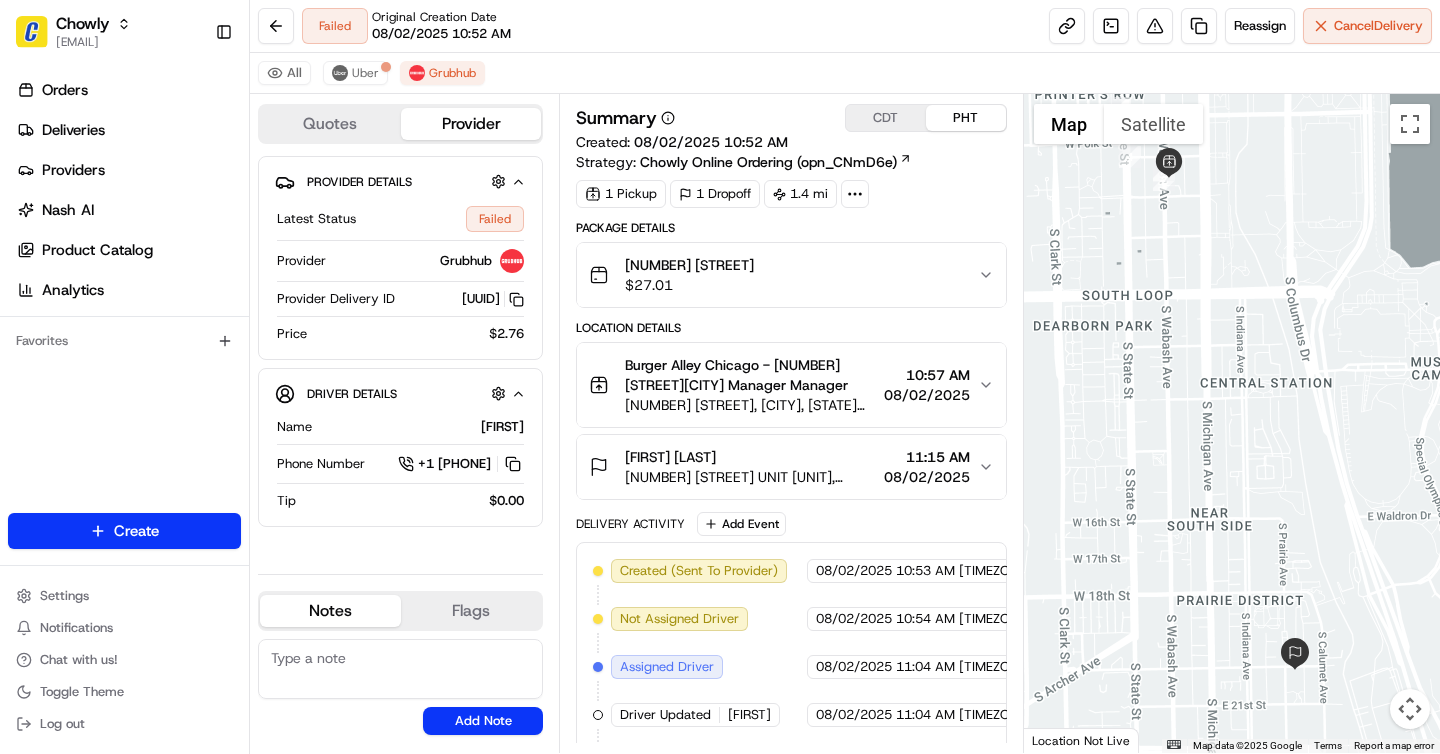 click on "CDT" at bounding box center (886, 118) 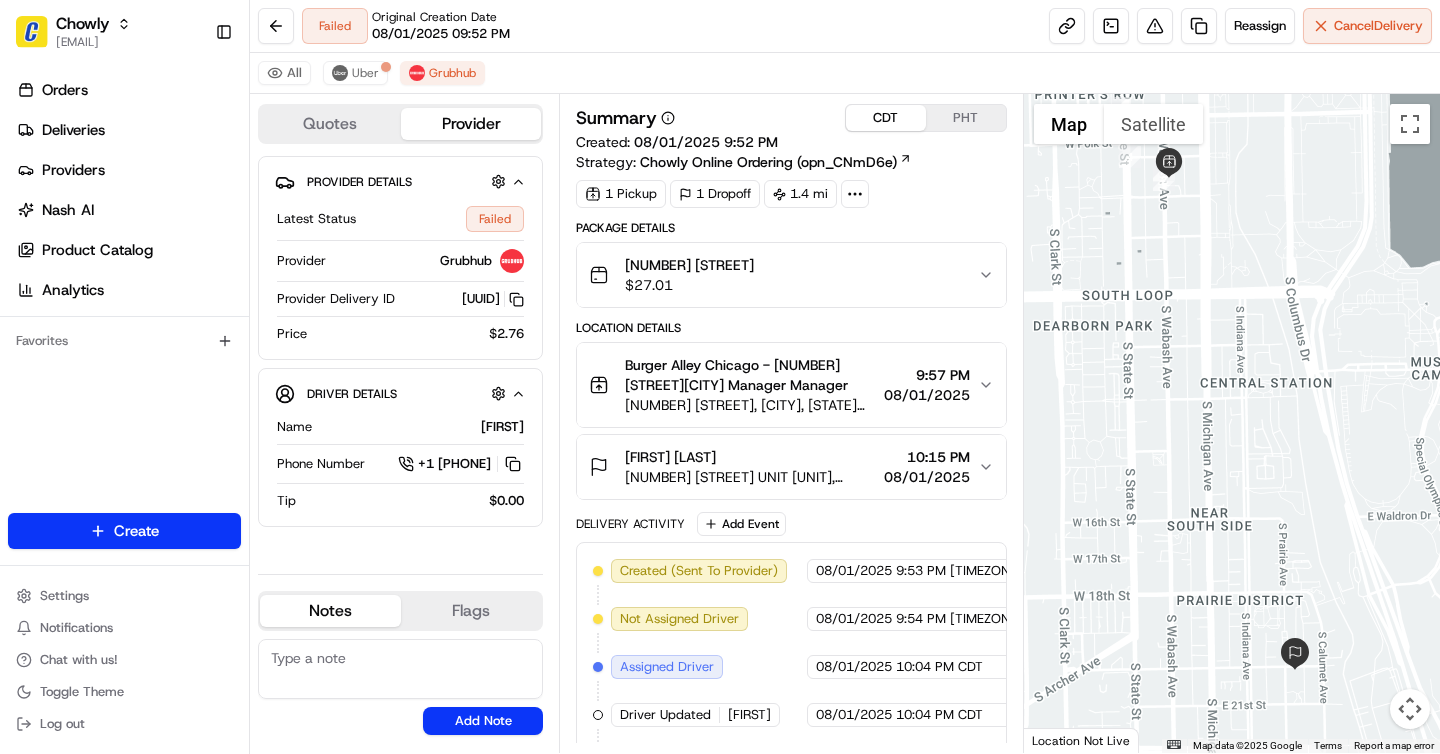 click on "[NUMBER] [STREET] $ 27.01" at bounding box center [783, 275] 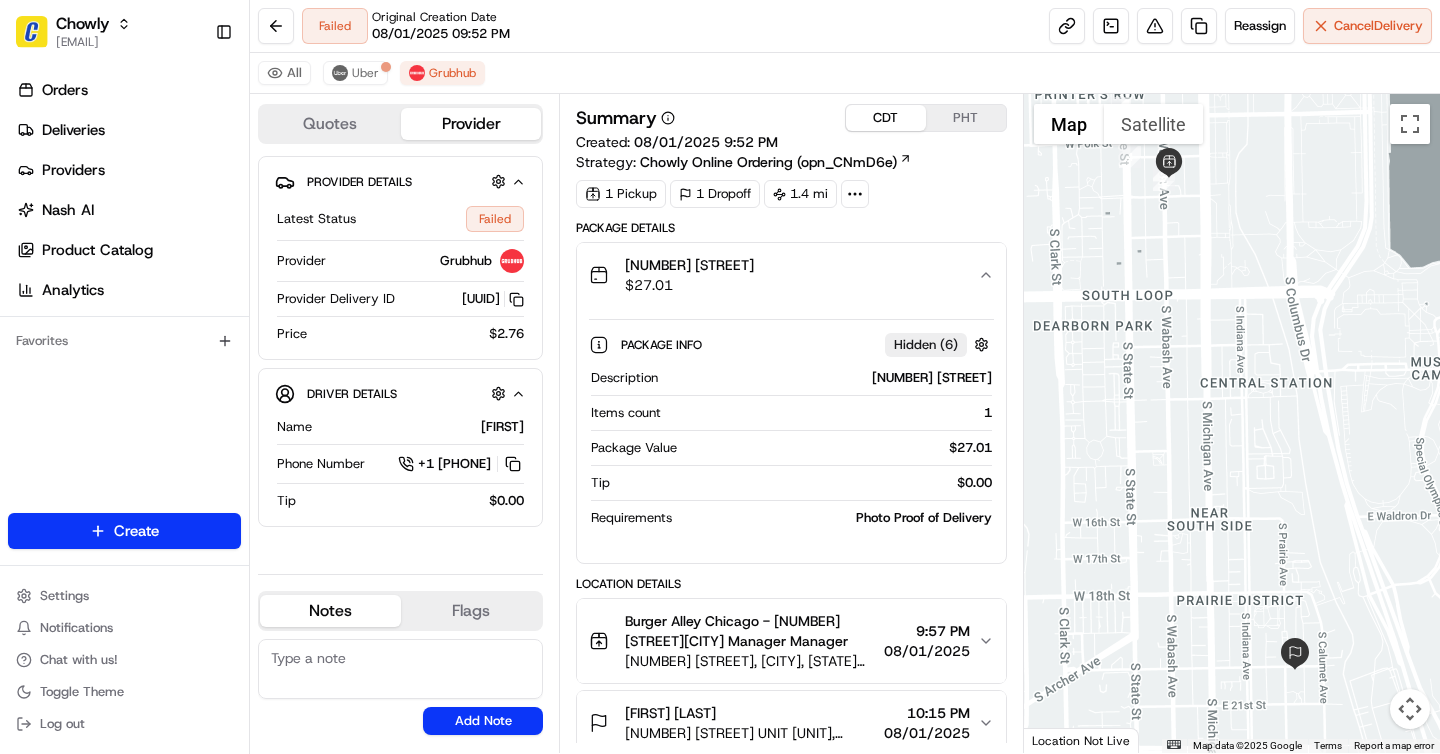 click on "PHT" at bounding box center (966, 118) 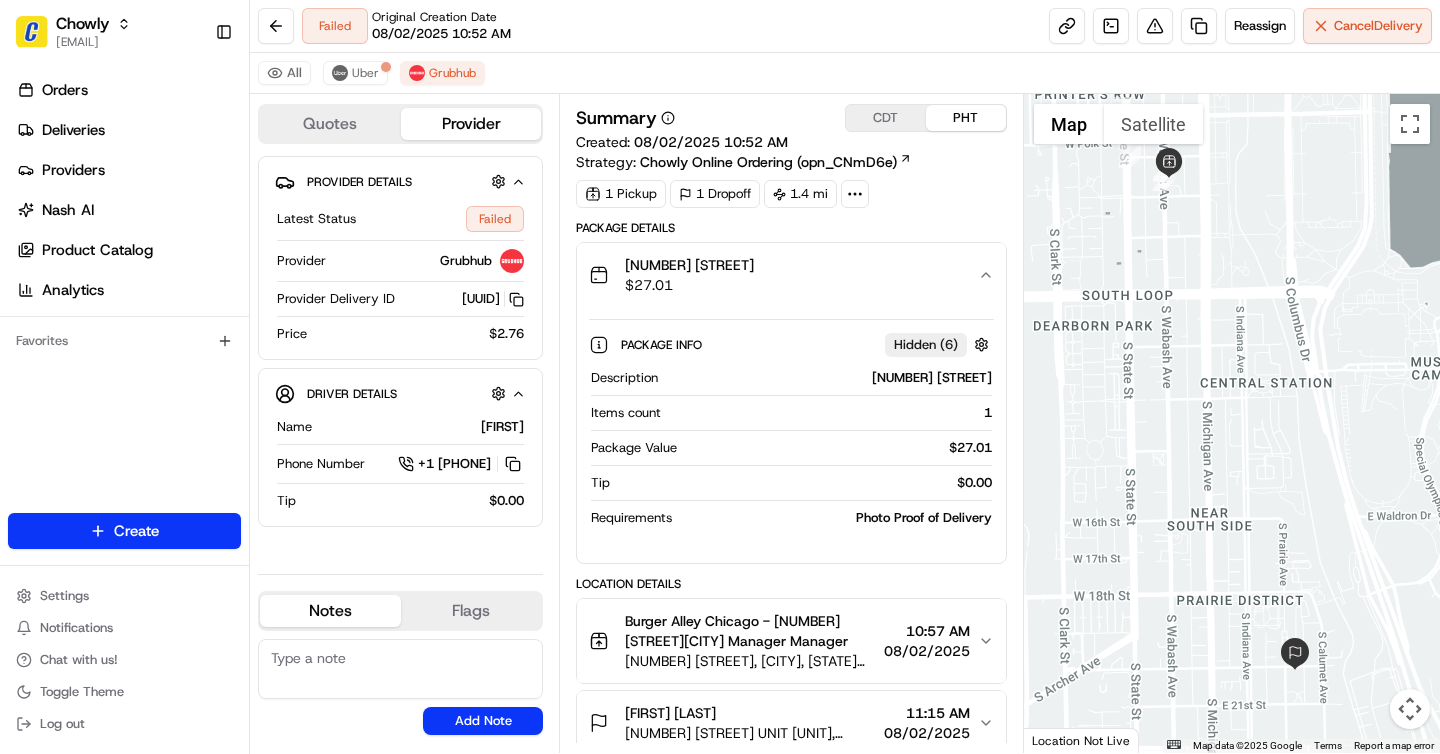 click on "CDT" at bounding box center [886, 118] 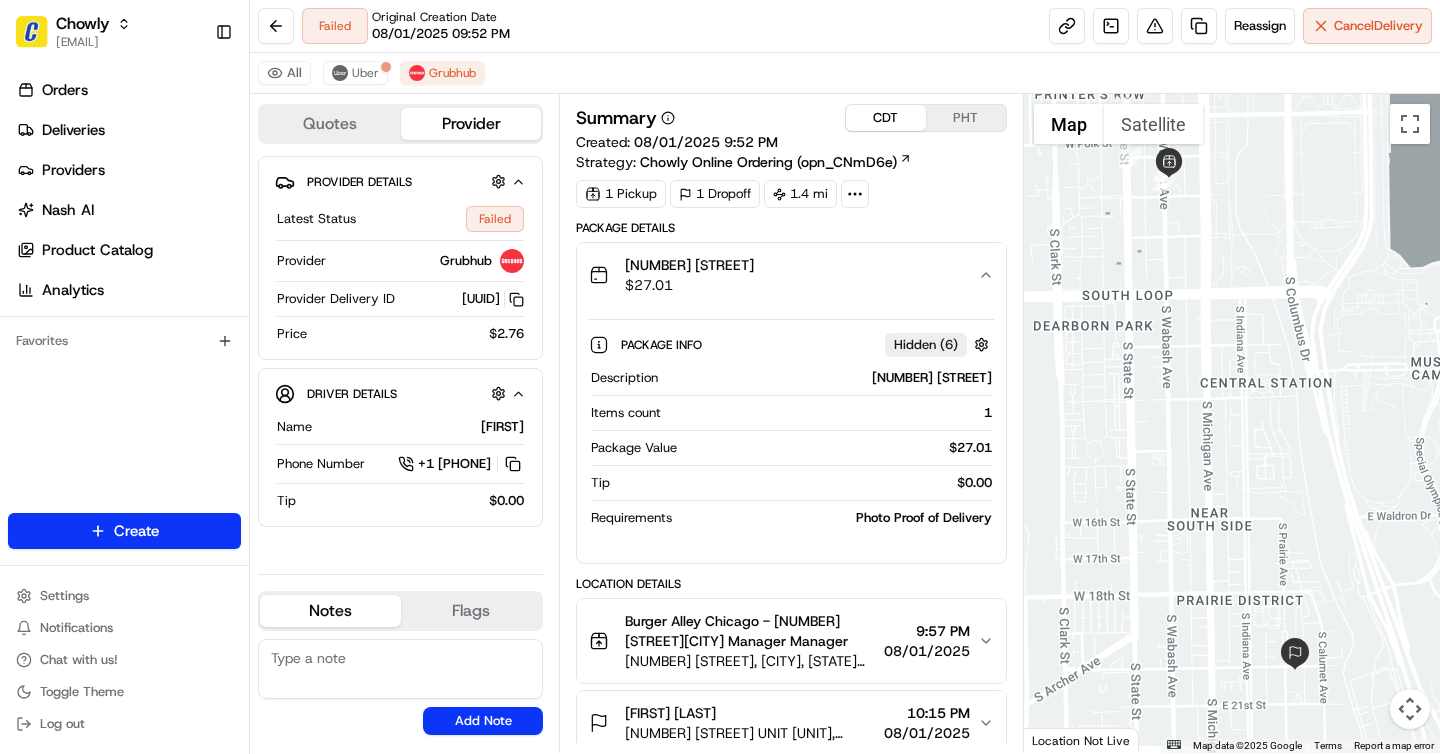 click on "PHT" at bounding box center [966, 118] 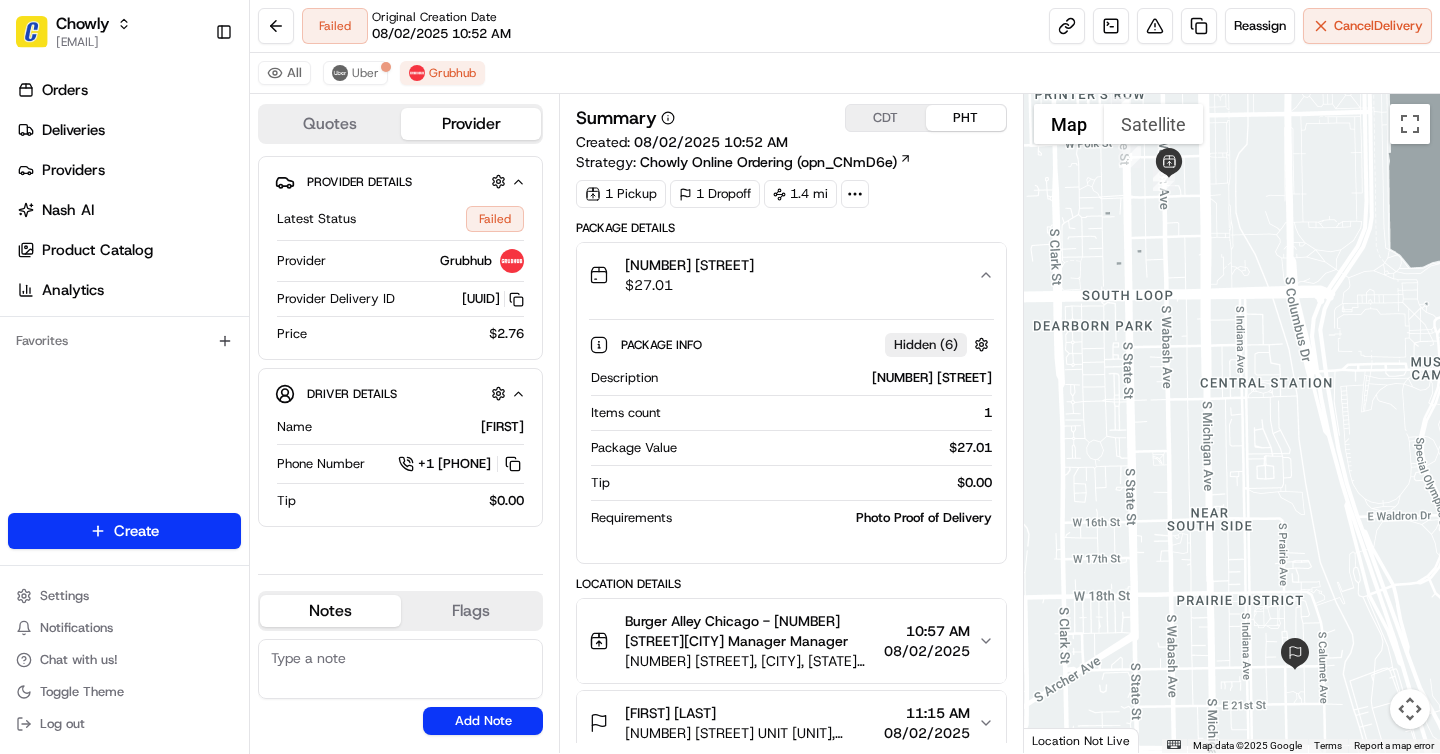 click on "CDT" at bounding box center [886, 118] 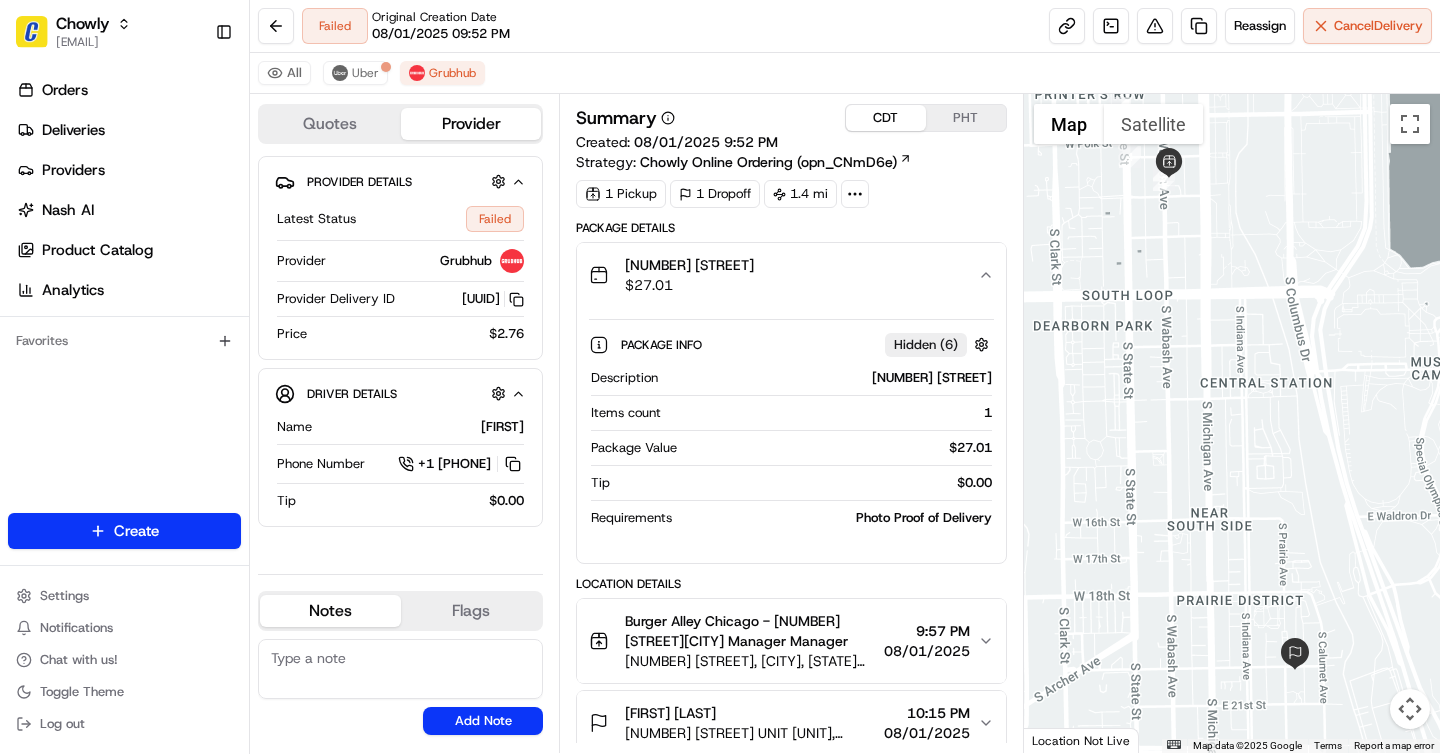 type 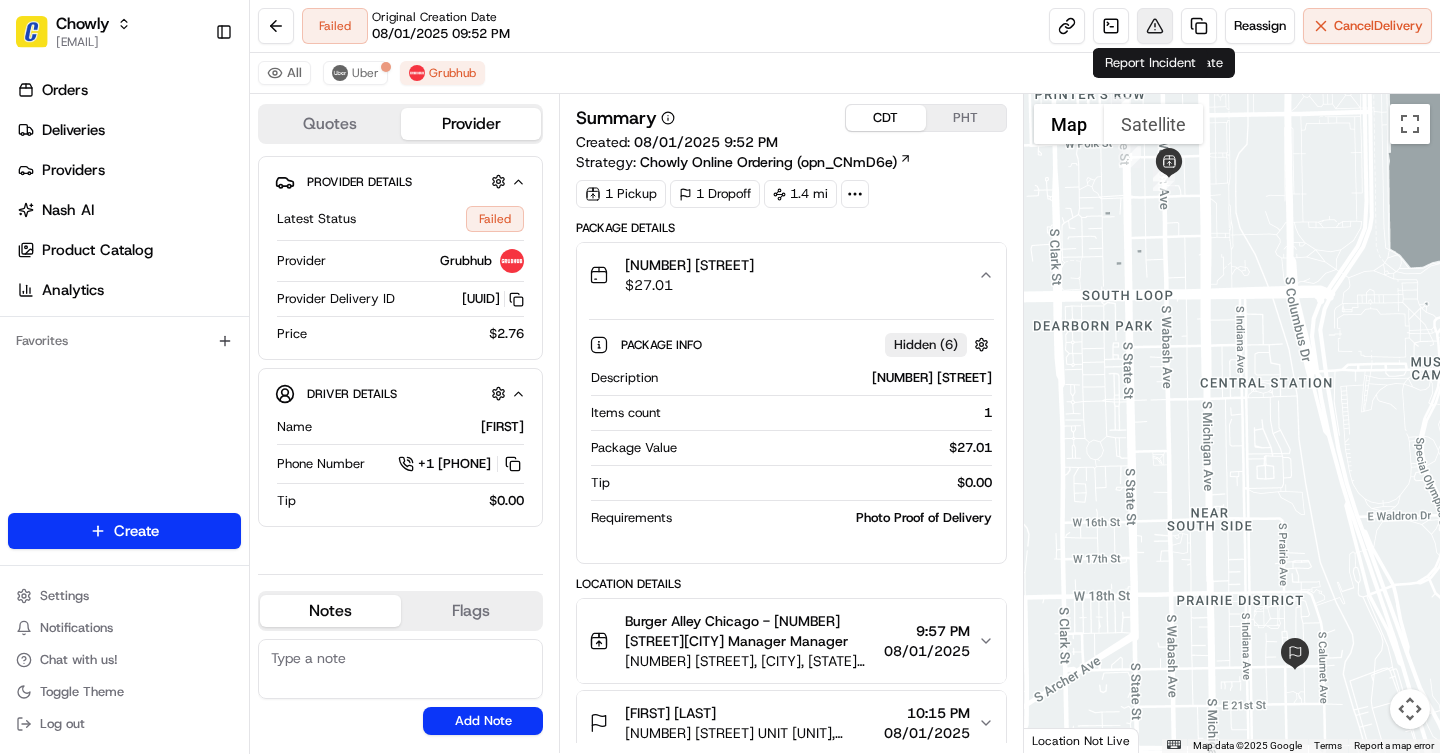 click at bounding box center [1155, 26] 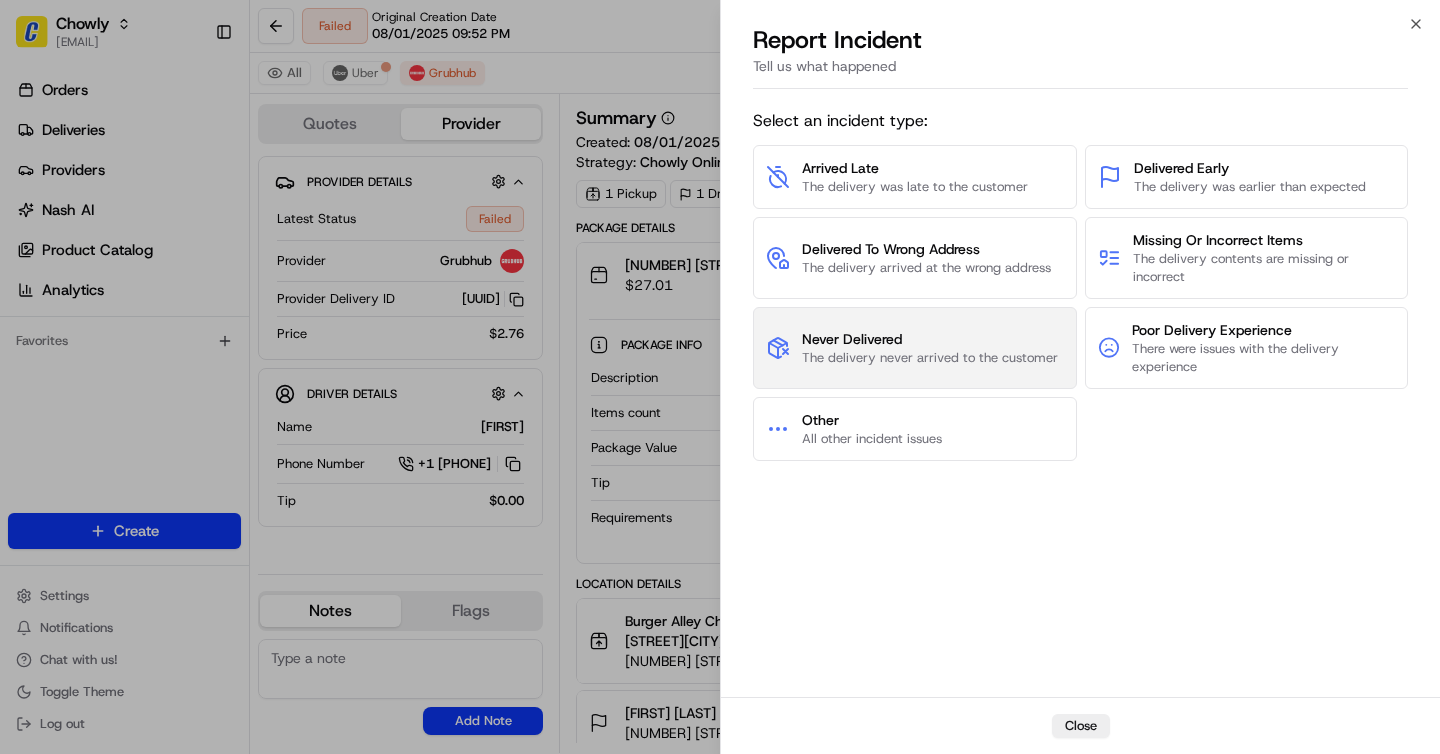 click on "Never Delivered The delivery never arrived to the customer" at bounding box center (915, 348) 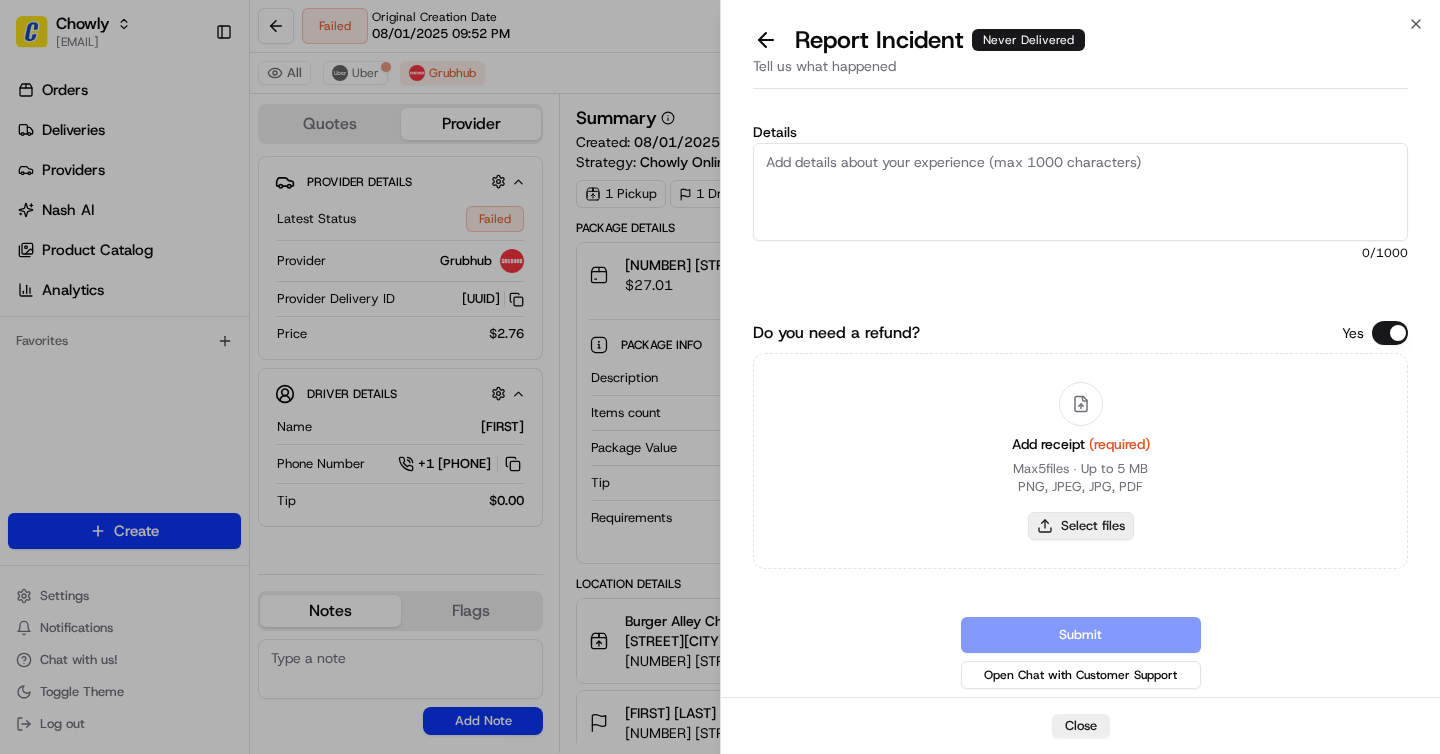 click on "Select files" at bounding box center [1081, 526] 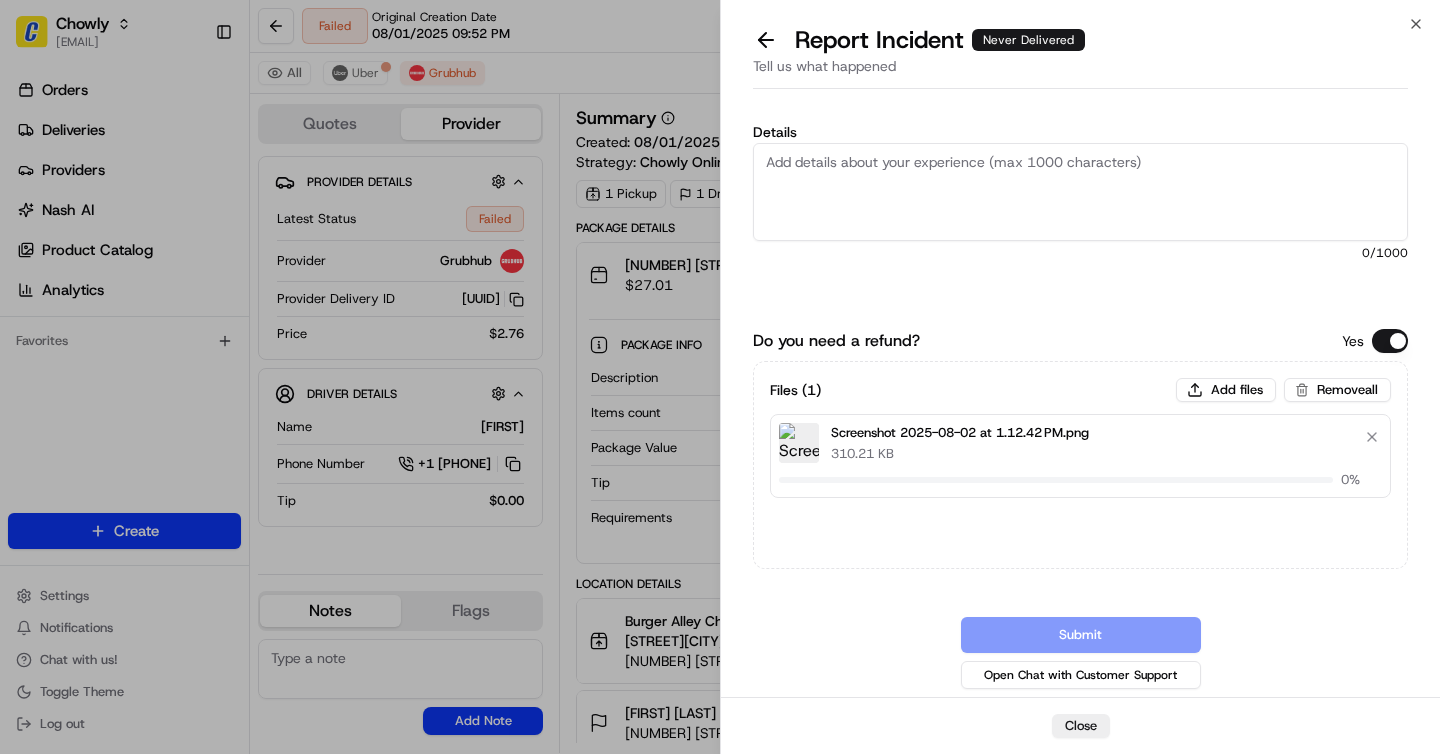 type 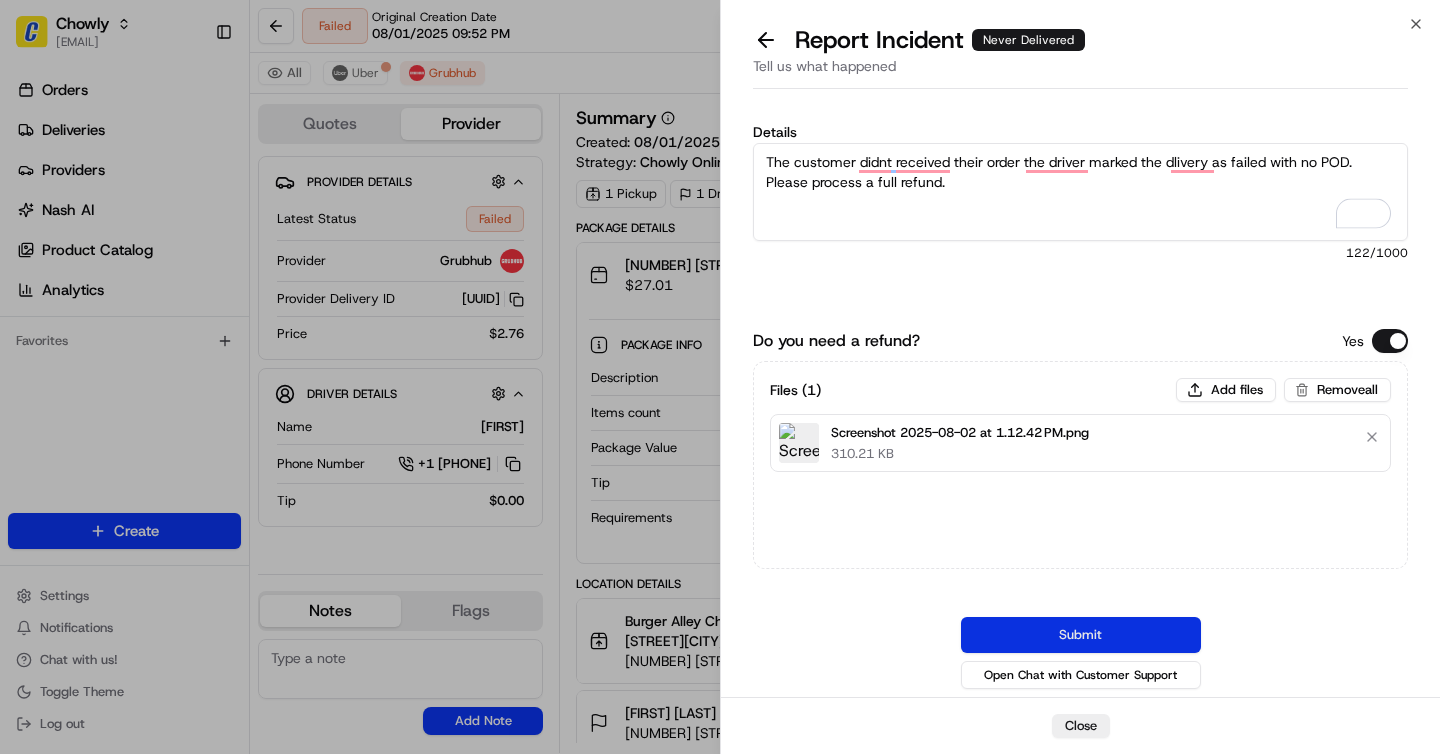 type on "The customer didnt received their order the driver marked the dlivery as failed with no POD. Please process a full refund." 